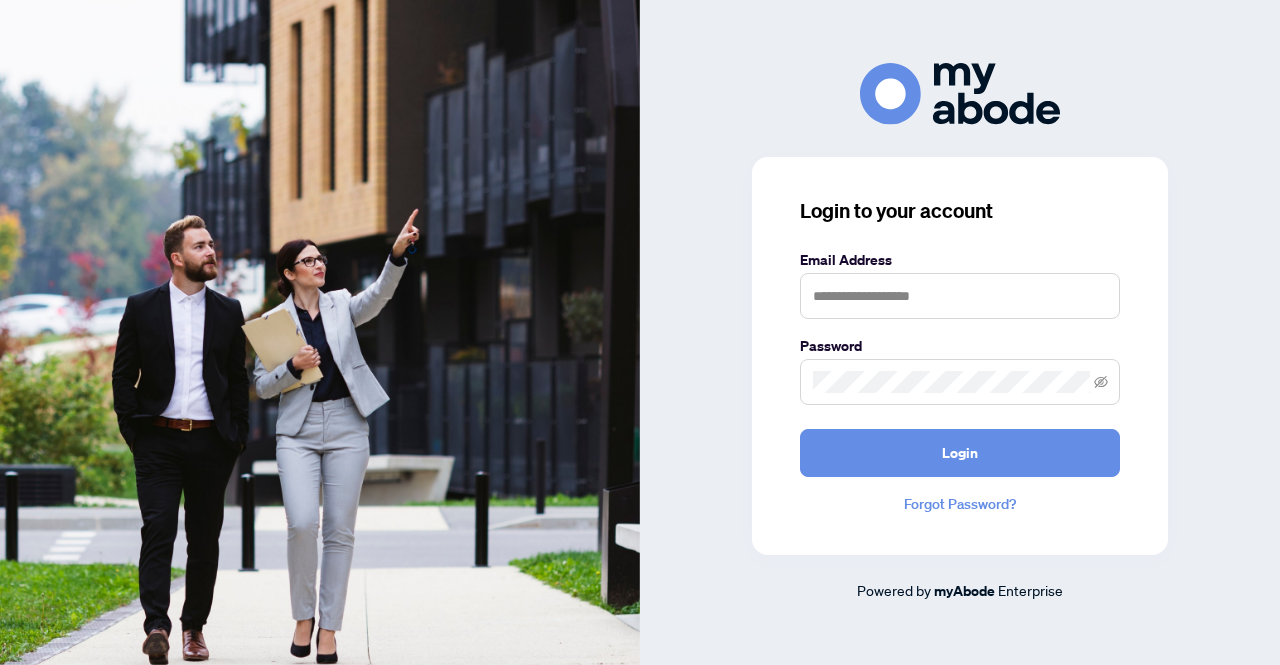 scroll, scrollTop: 0, scrollLeft: 0, axis: both 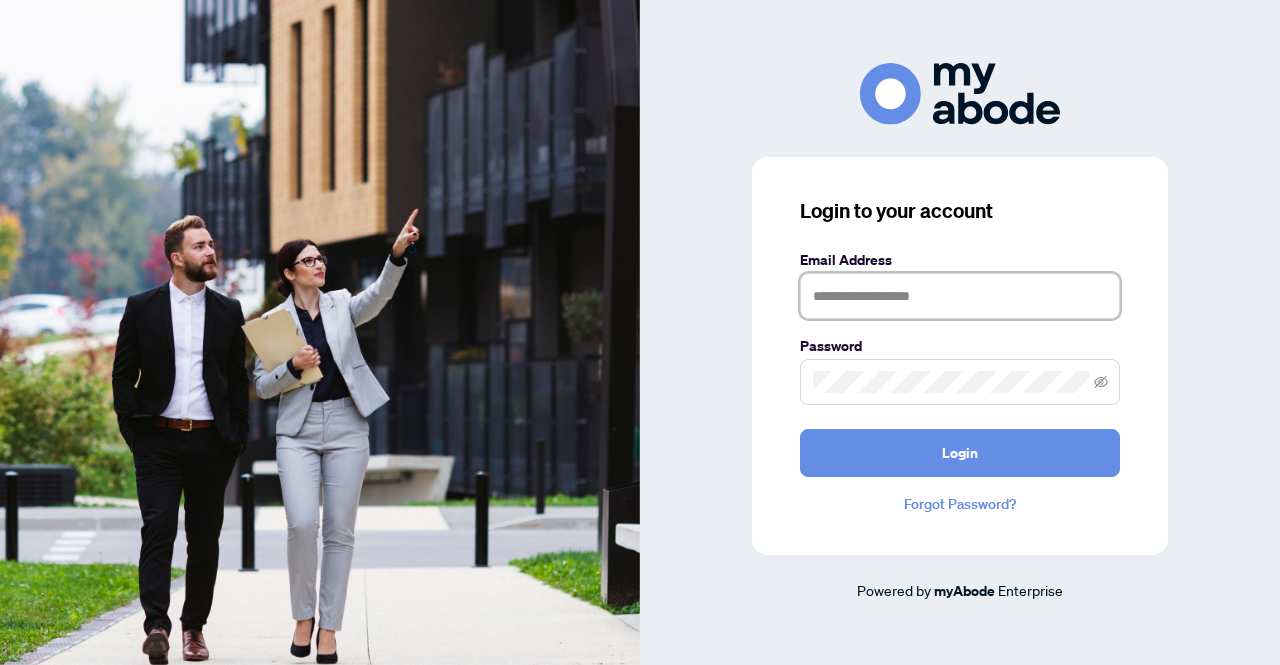 click at bounding box center [960, 296] 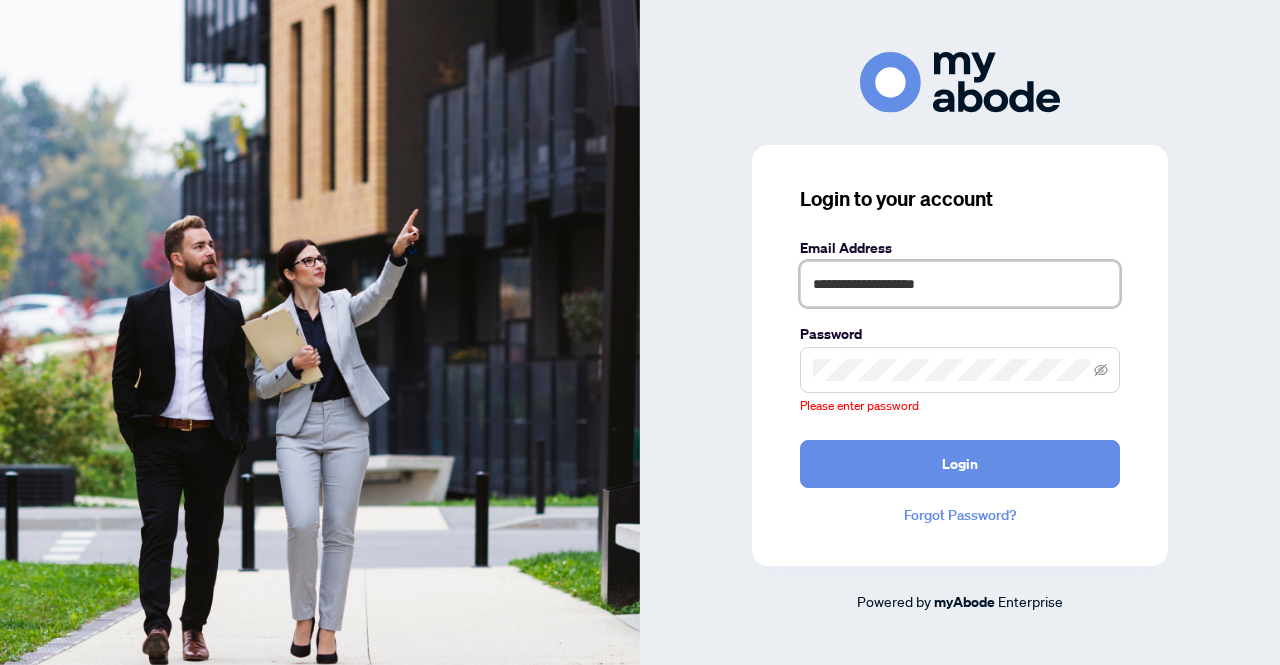 click on "**********" at bounding box center (960, 284) 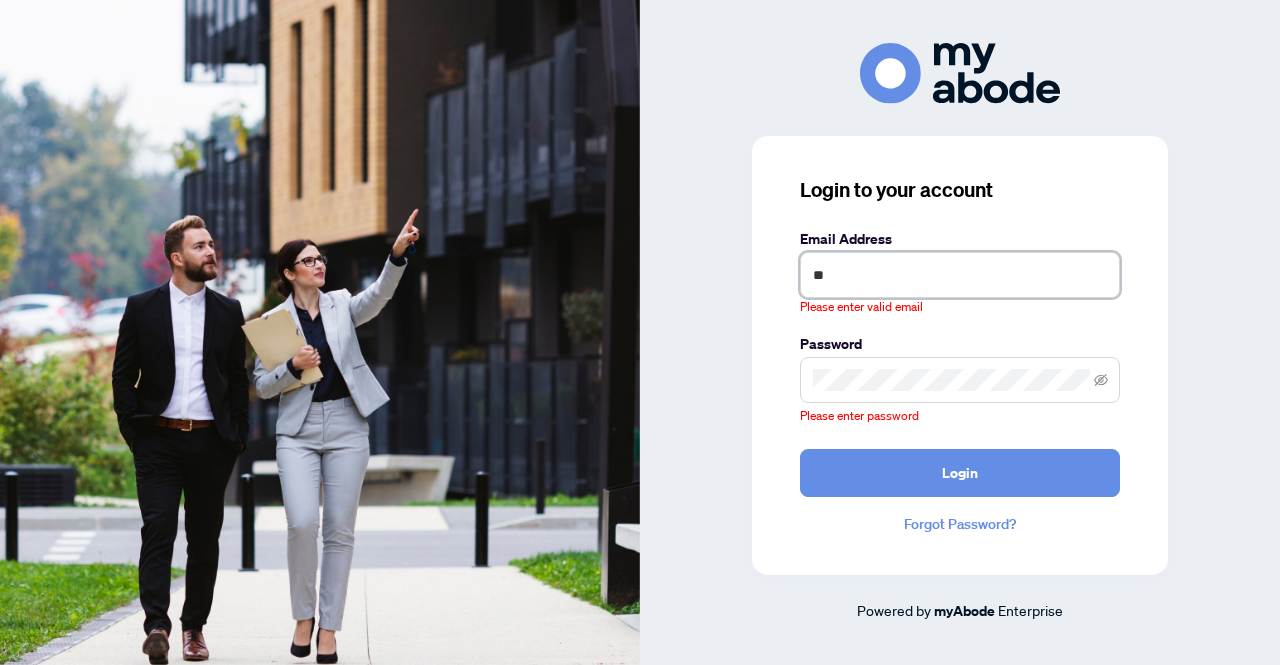 type on "*" 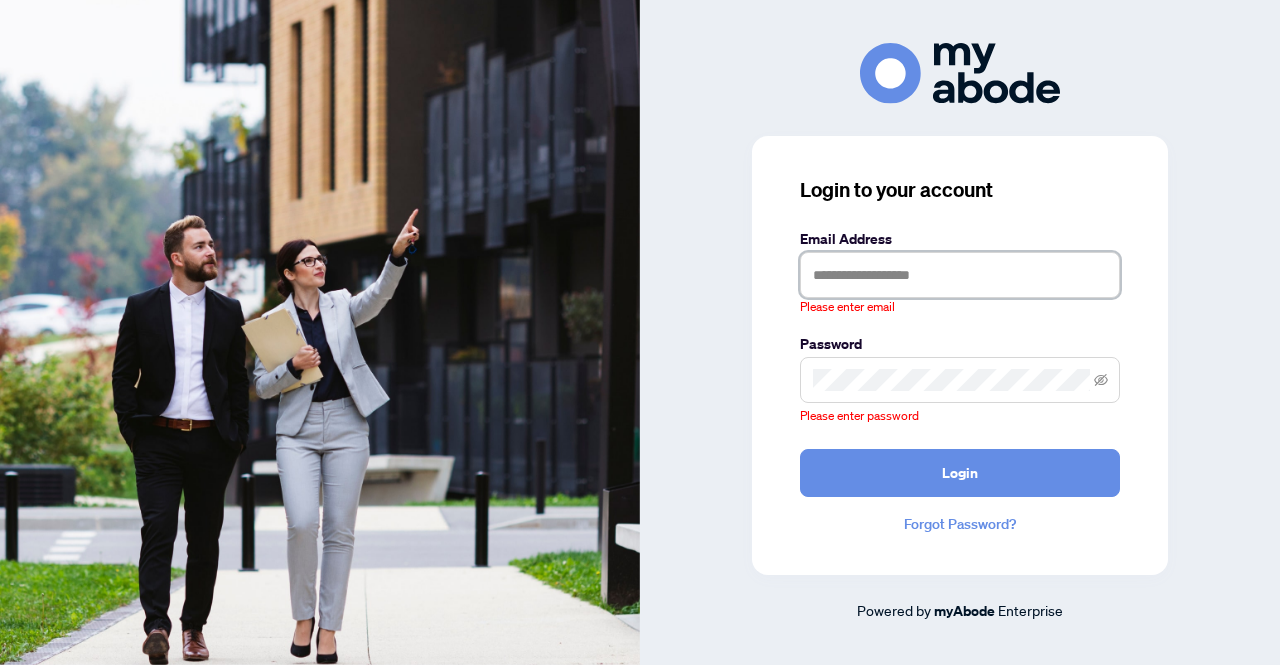 click at bounding box center (960, 275) 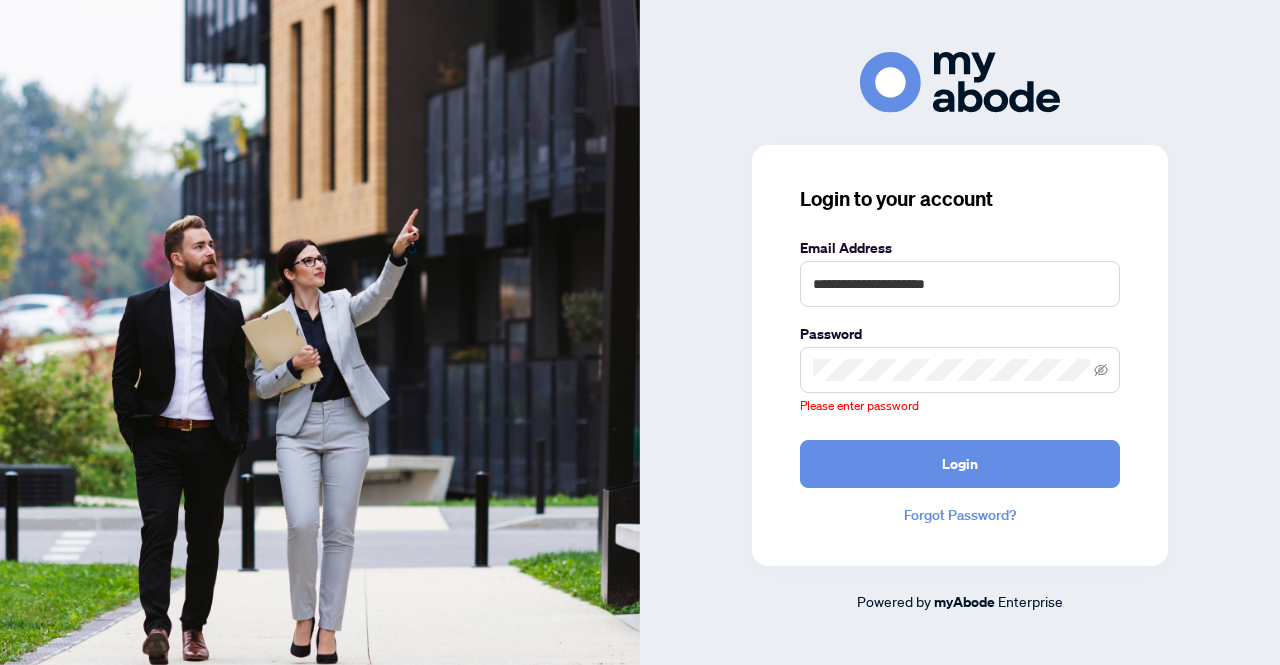 click at bounding box center (960, 370) 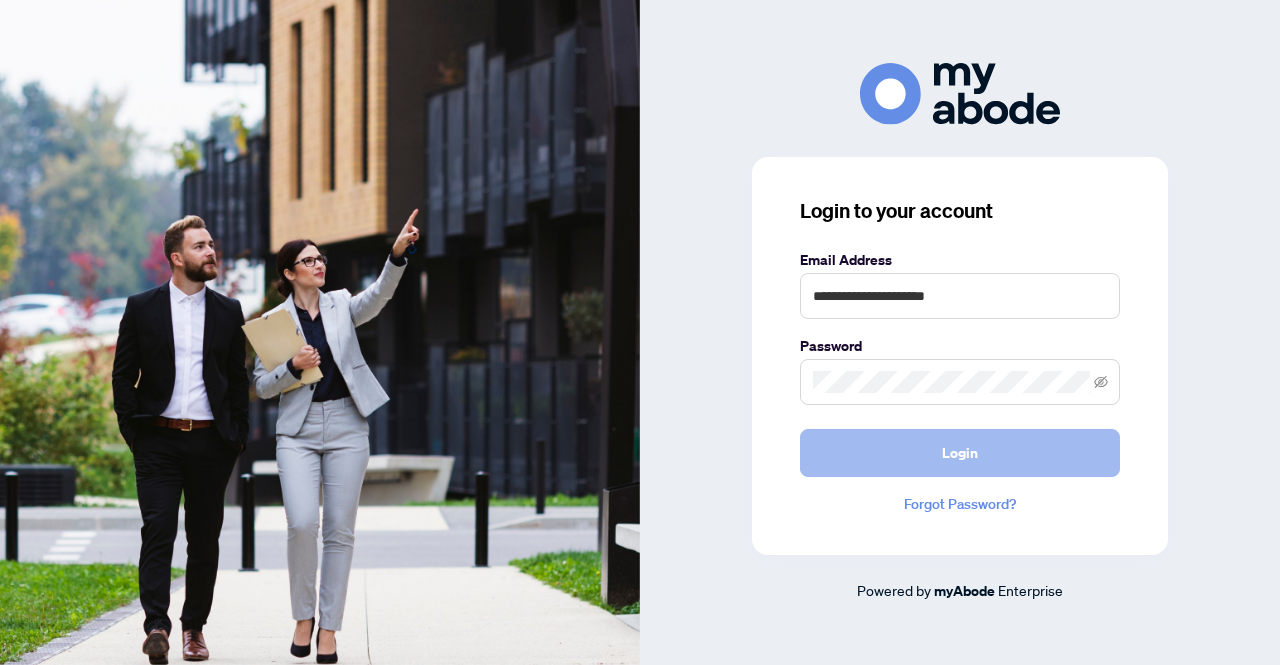 click on "Login" at bounding box center [960, 453] 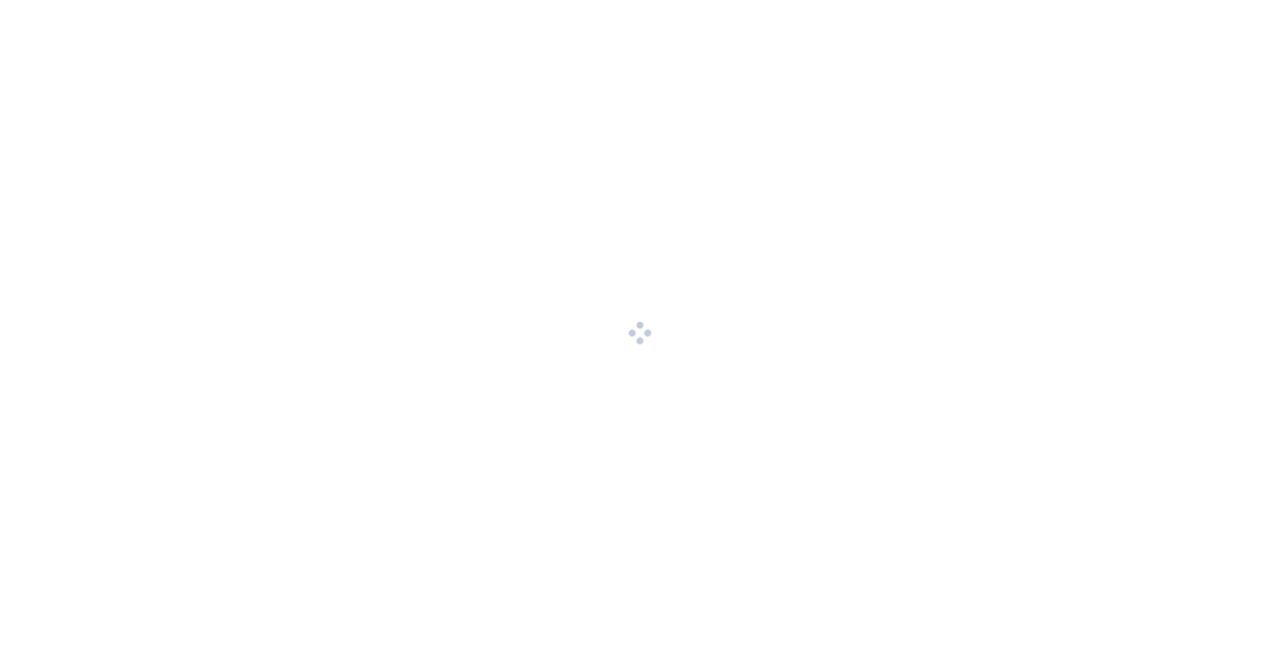 scroll, scrollTop: 0, scrollLeft: 0, axis: both 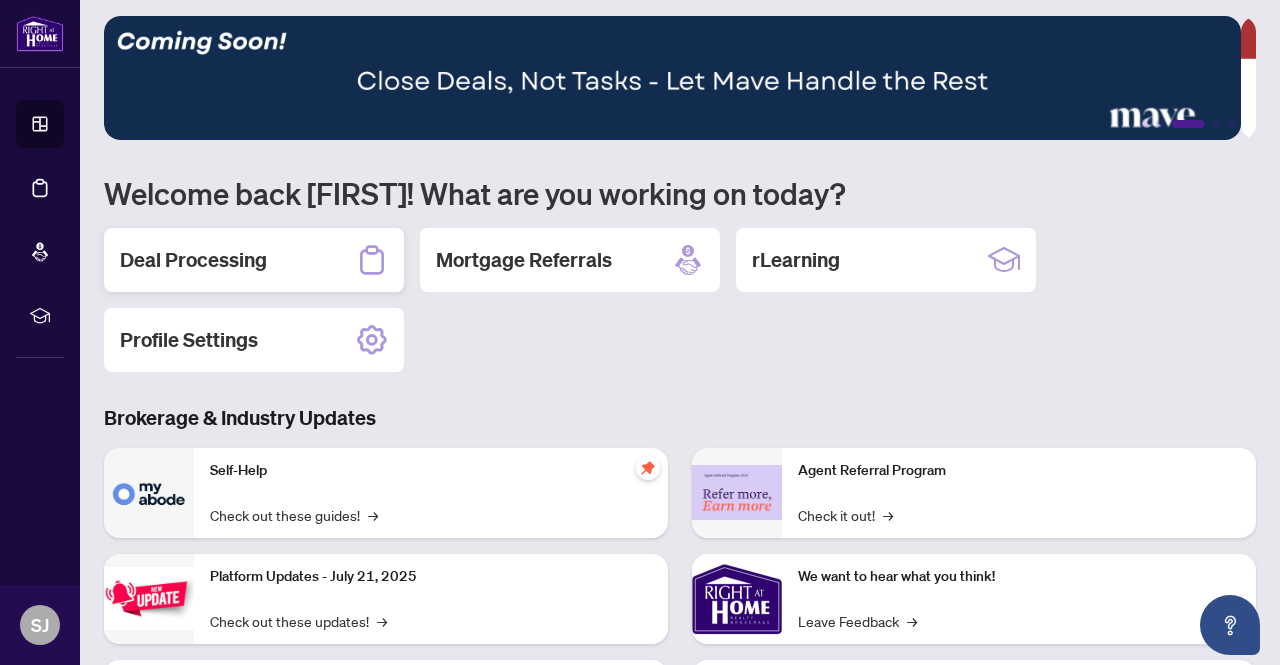 click on "Deal Processing" at bounding box center (193, 260) 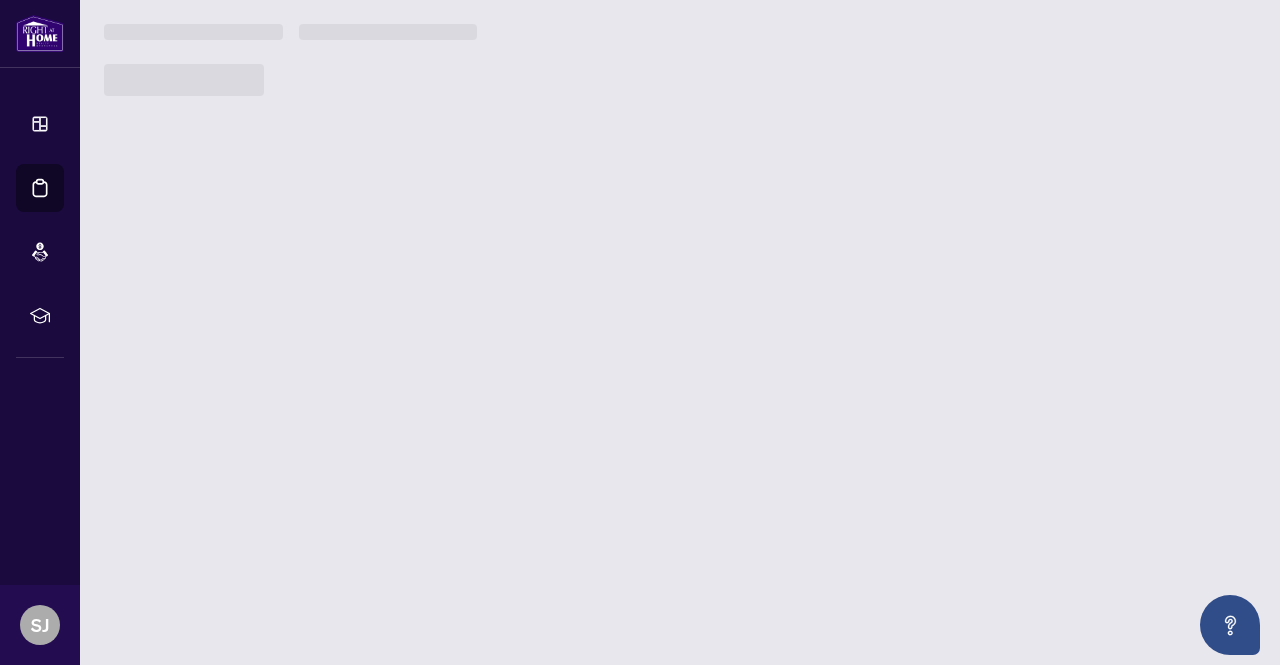 scroll, scrollTop: 0, scrollLeft: 0, axis: both 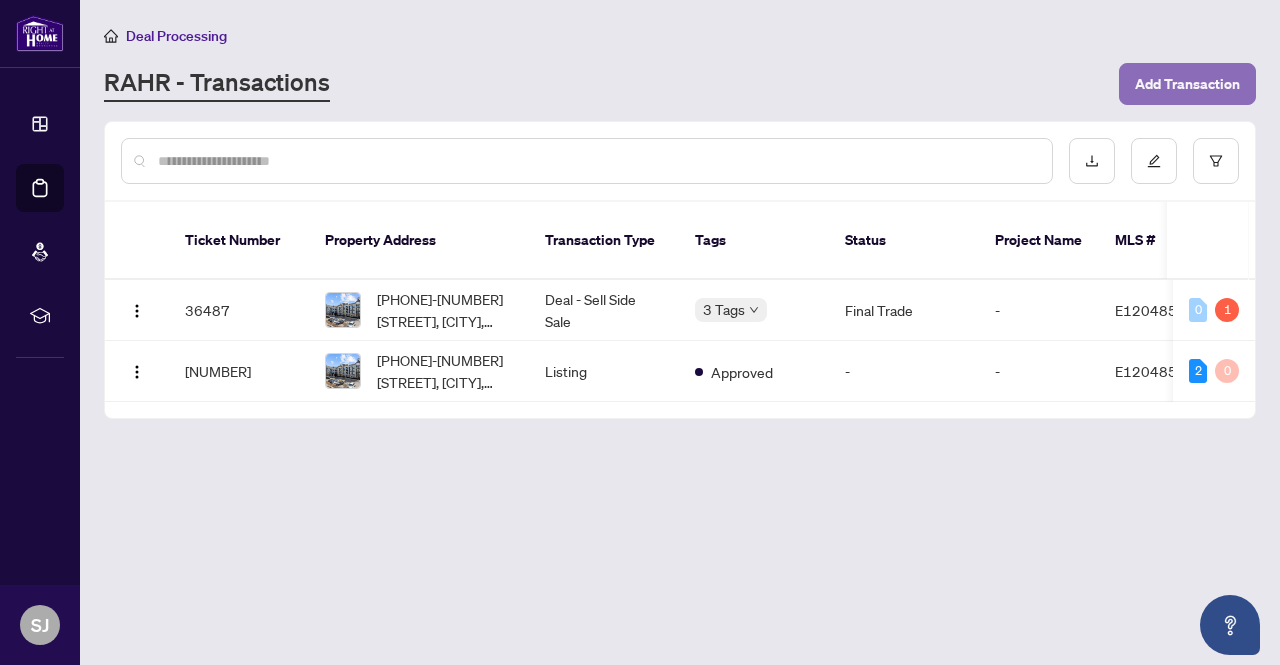 click on "Add Transaction" at bounding box center [1187, 84] 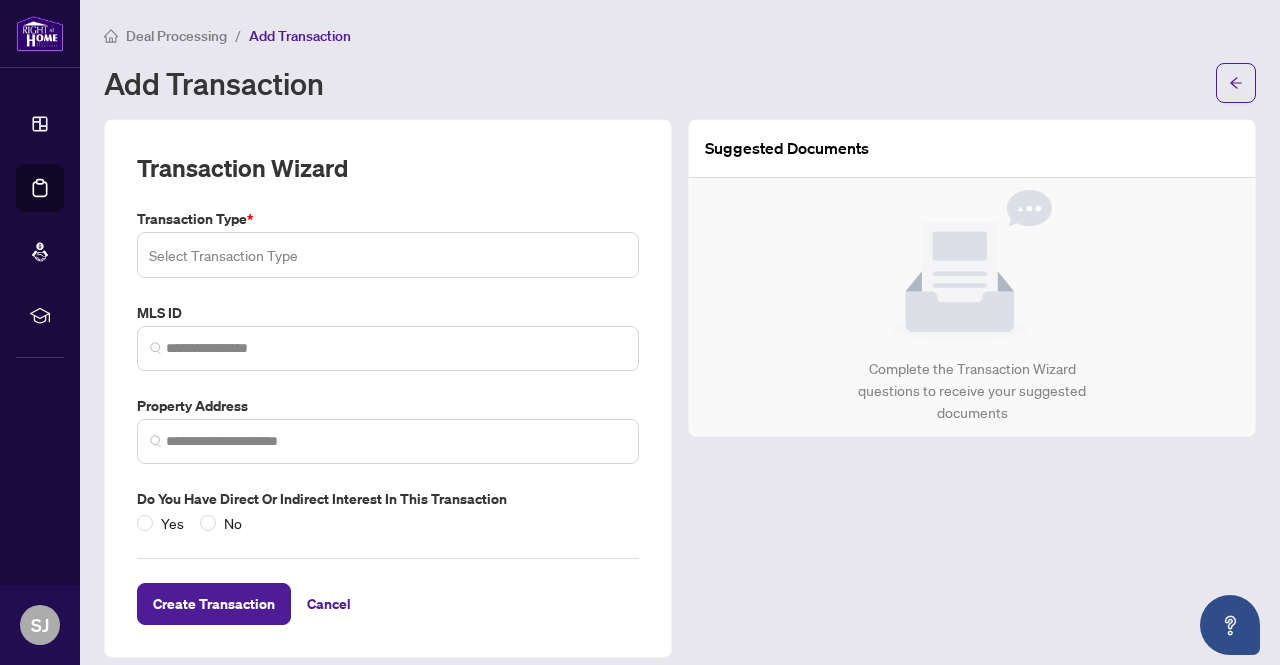click at bounding box center (388, 255) 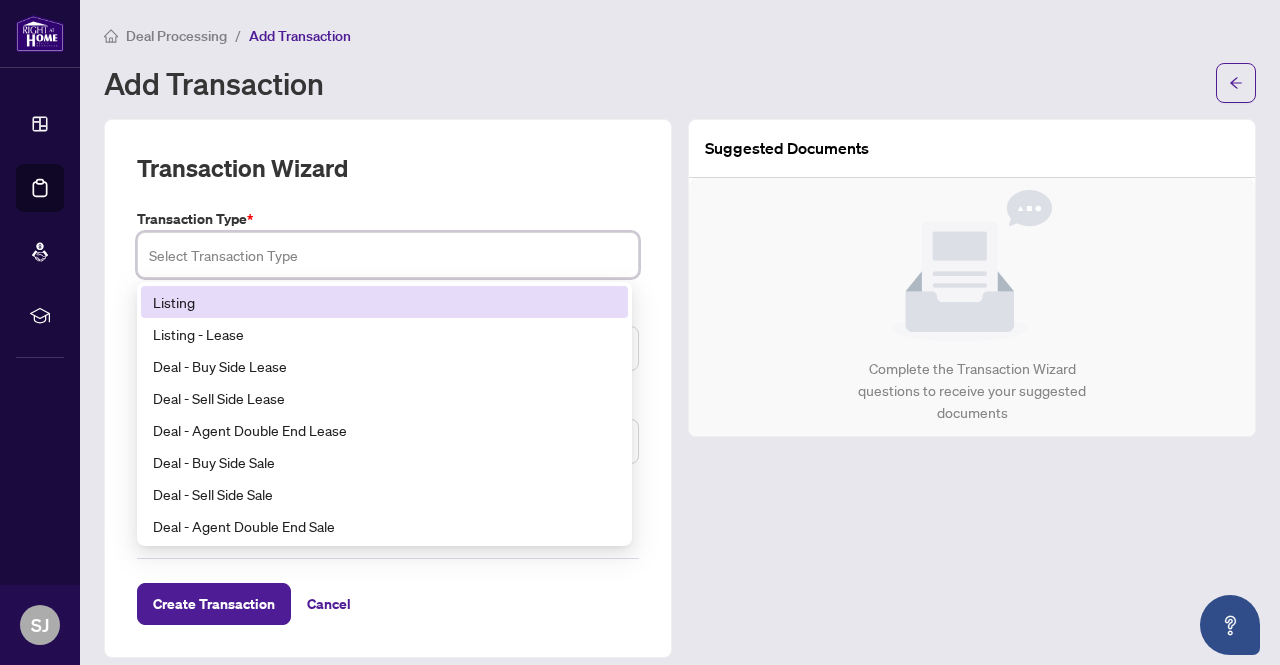 click on "Listing" at bounding box center [384, 302] 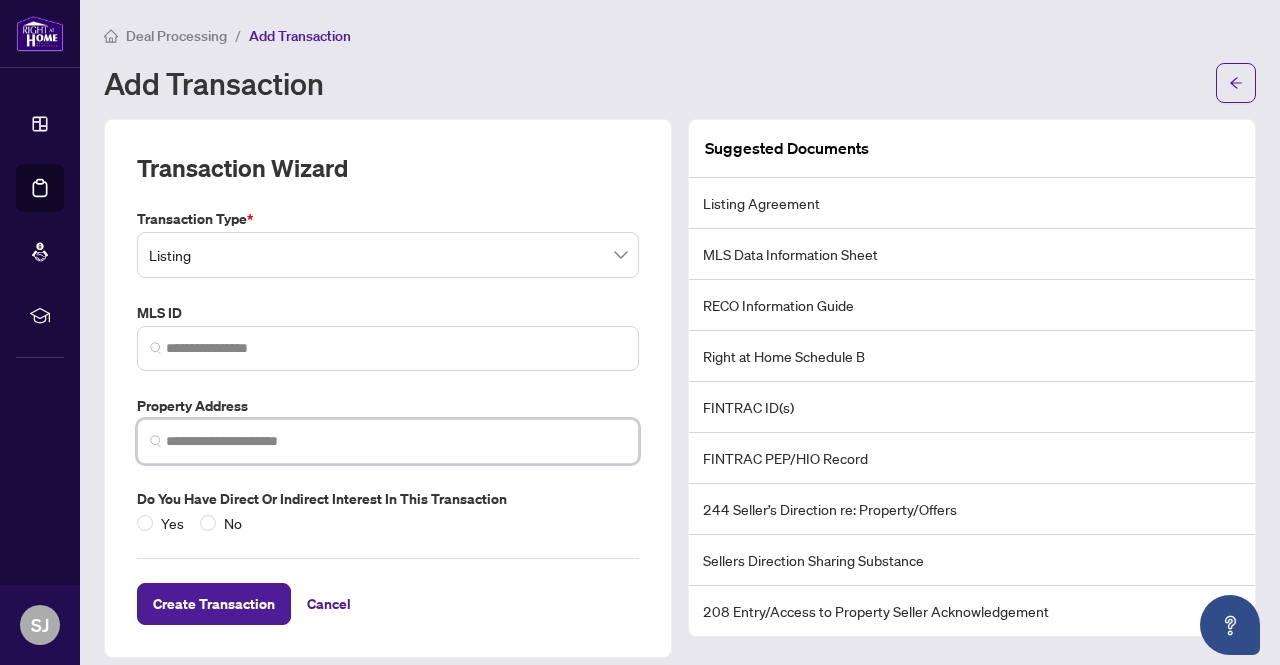 click at bounding box center [396, 441] 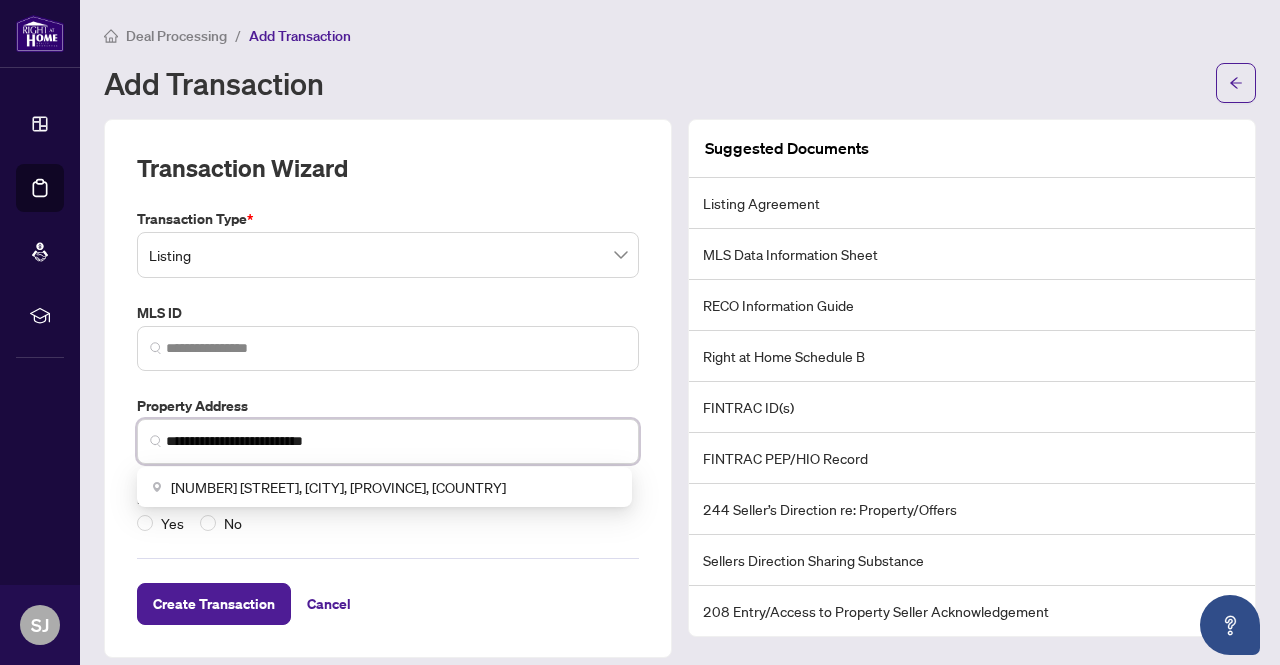 click on "**********" at bounding box center [396, 441] 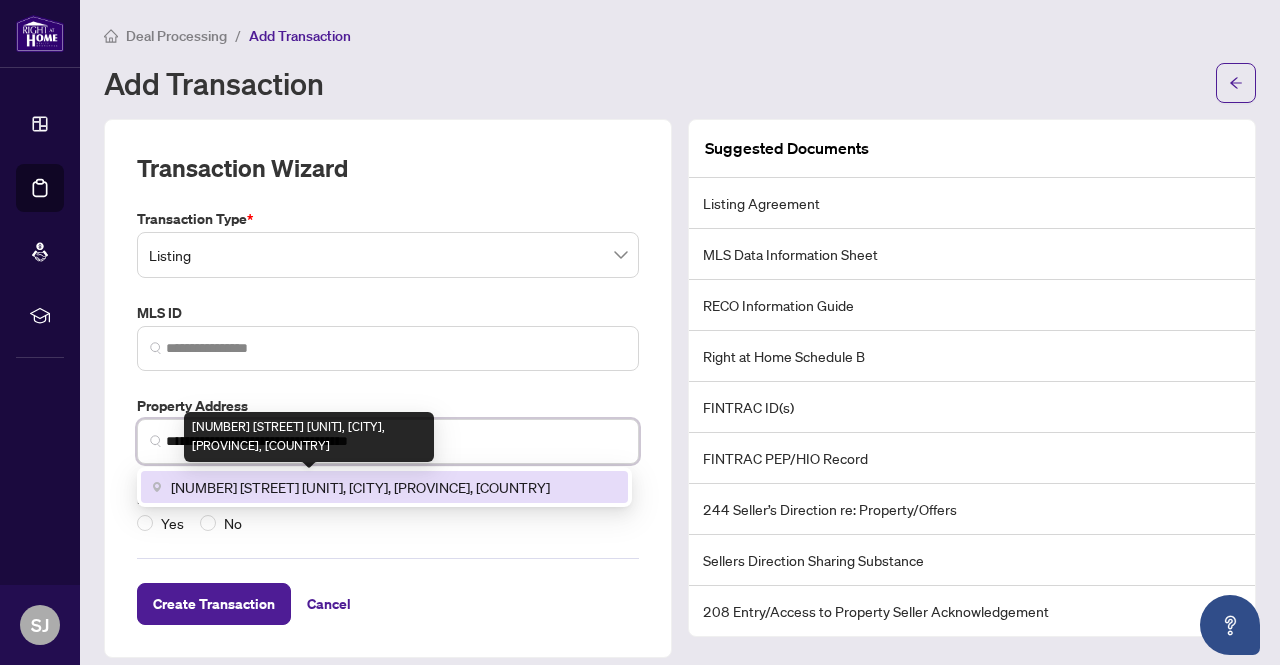click on "[NUMBER] [STREET] [UNIT], [CITY], [PROVINCE], [COUNTRY]" at bounding box center (360, 487) 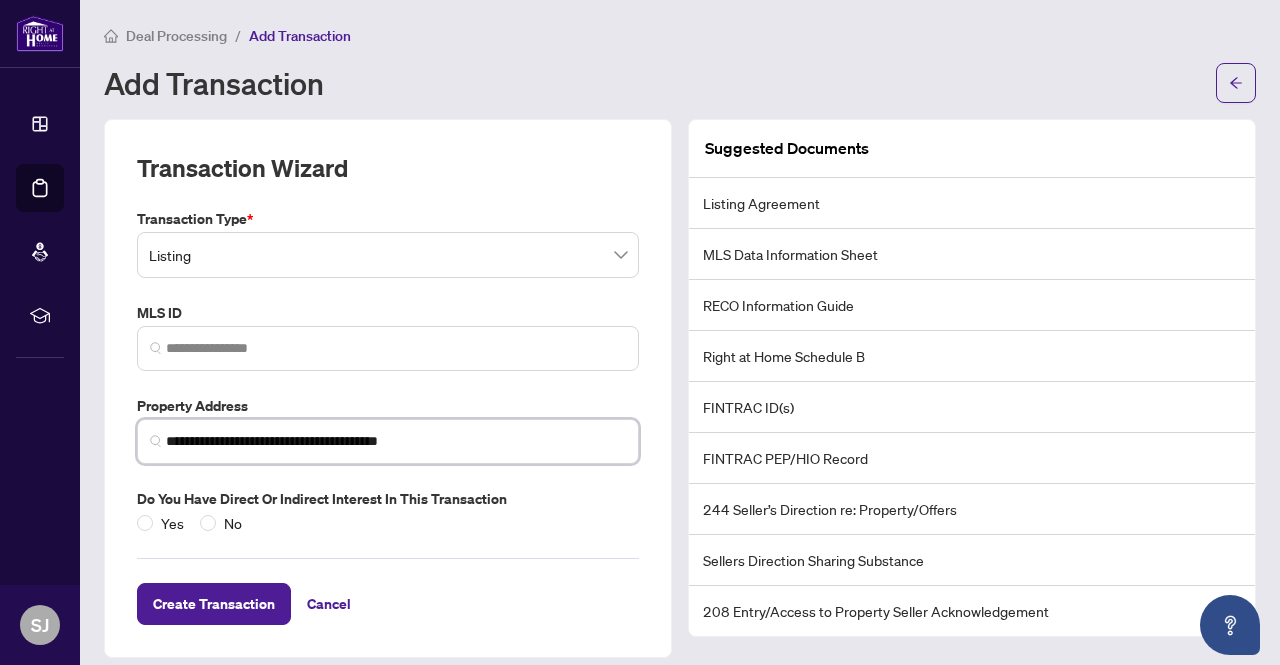 type on "**********" 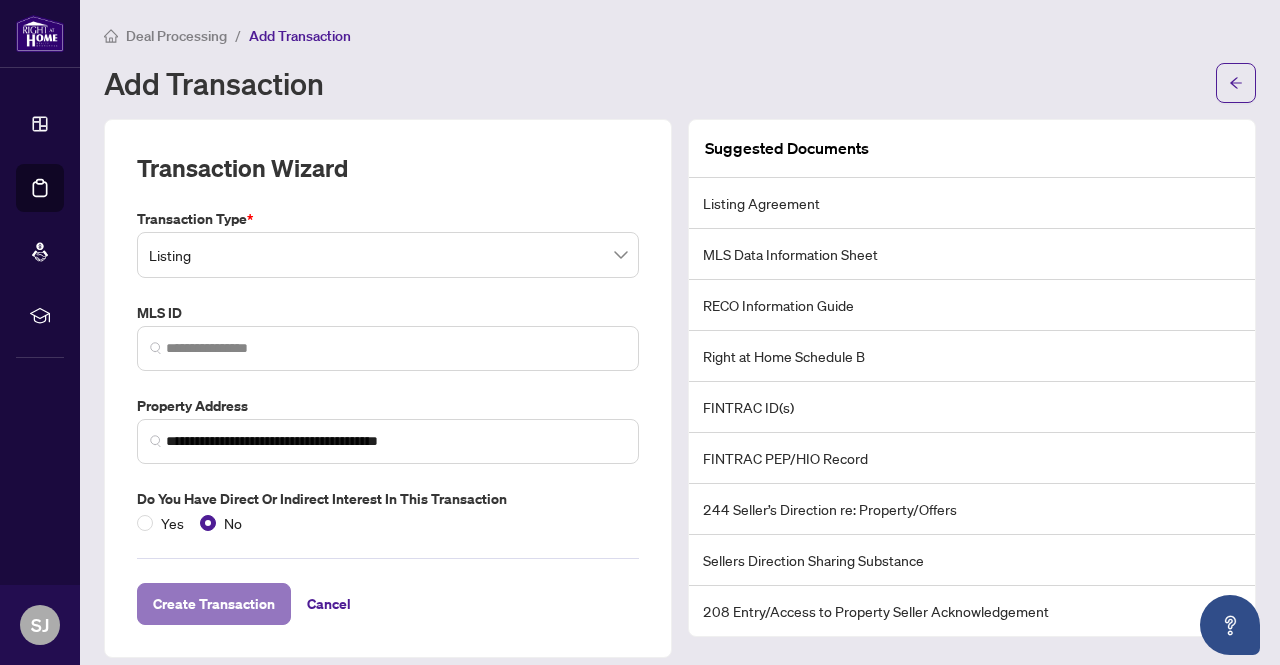 click on "Create Transaction" at bounding box center (214, 604) 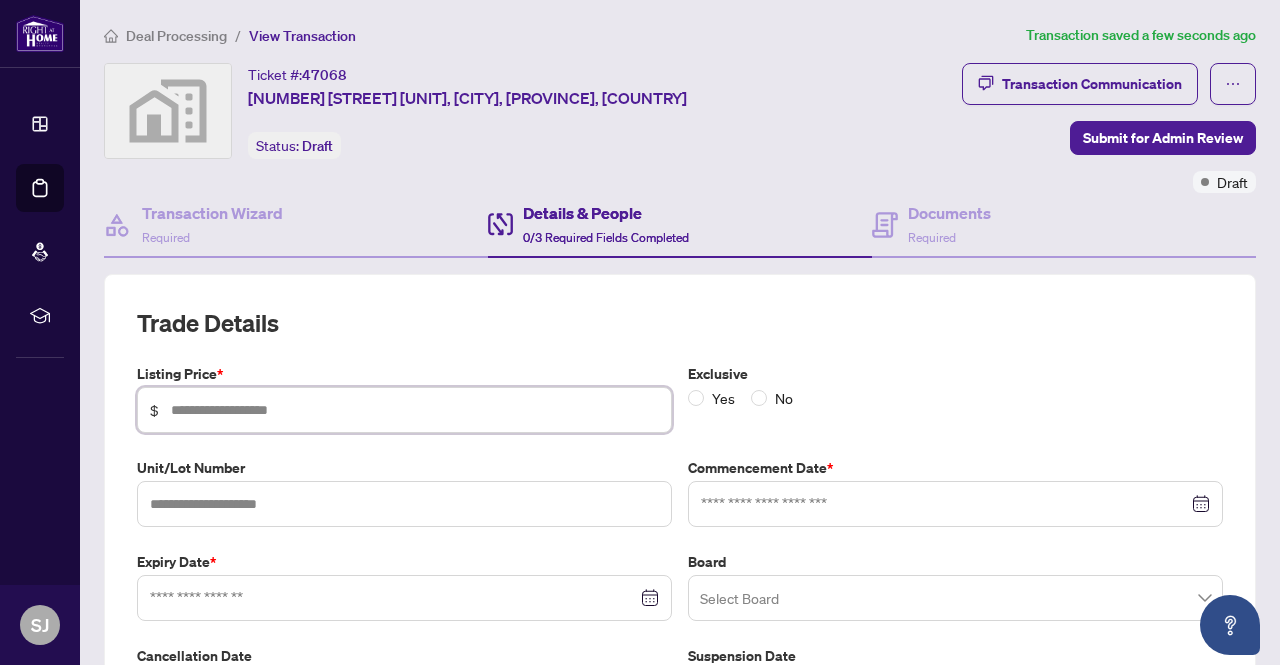 click at bounding box center (415, 410) 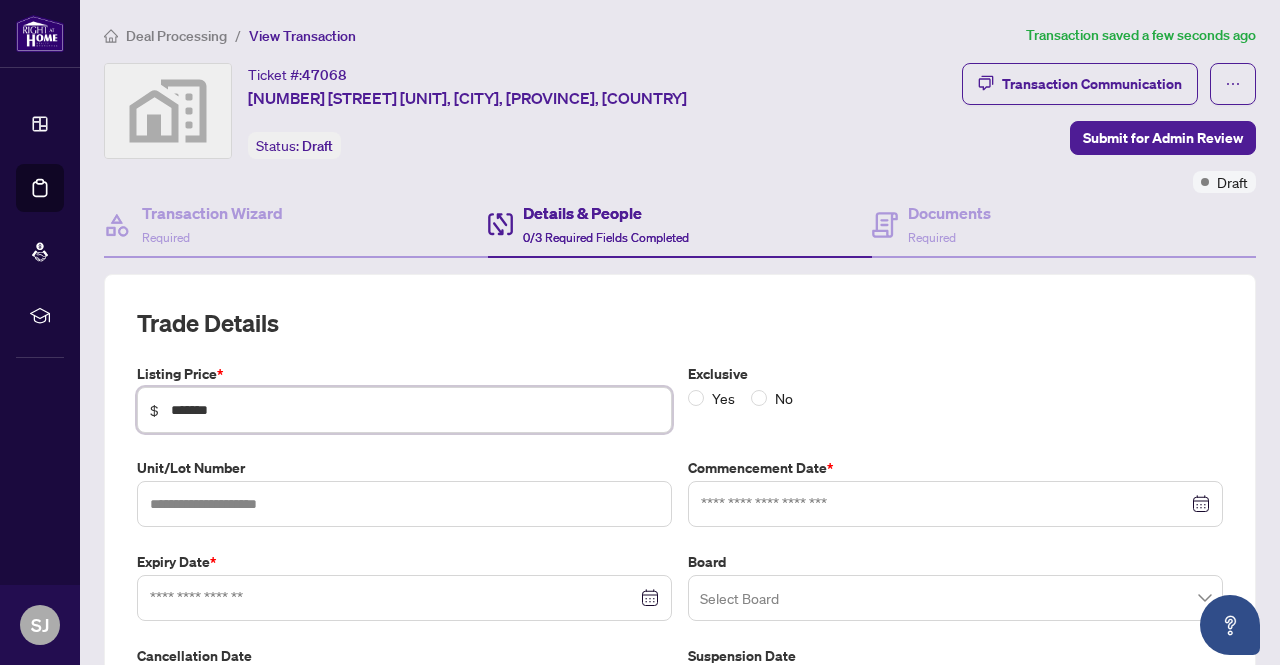 type on "*******" 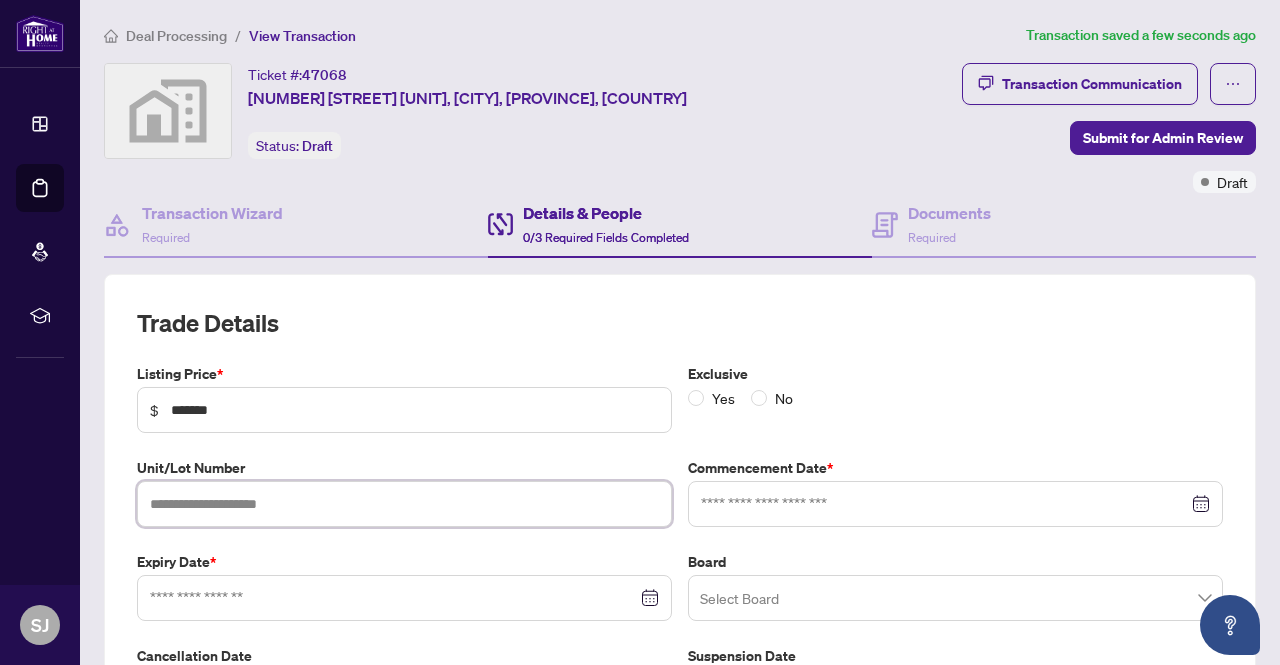 click at bounding box center (404, 504) 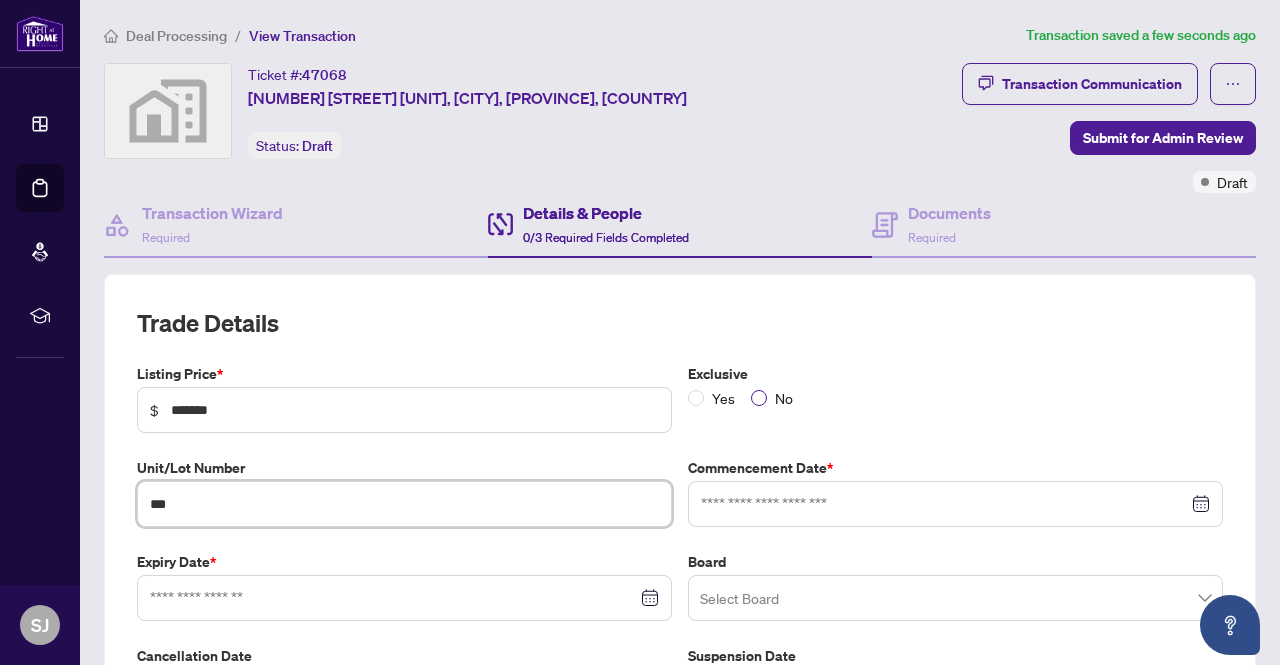 type on "***" 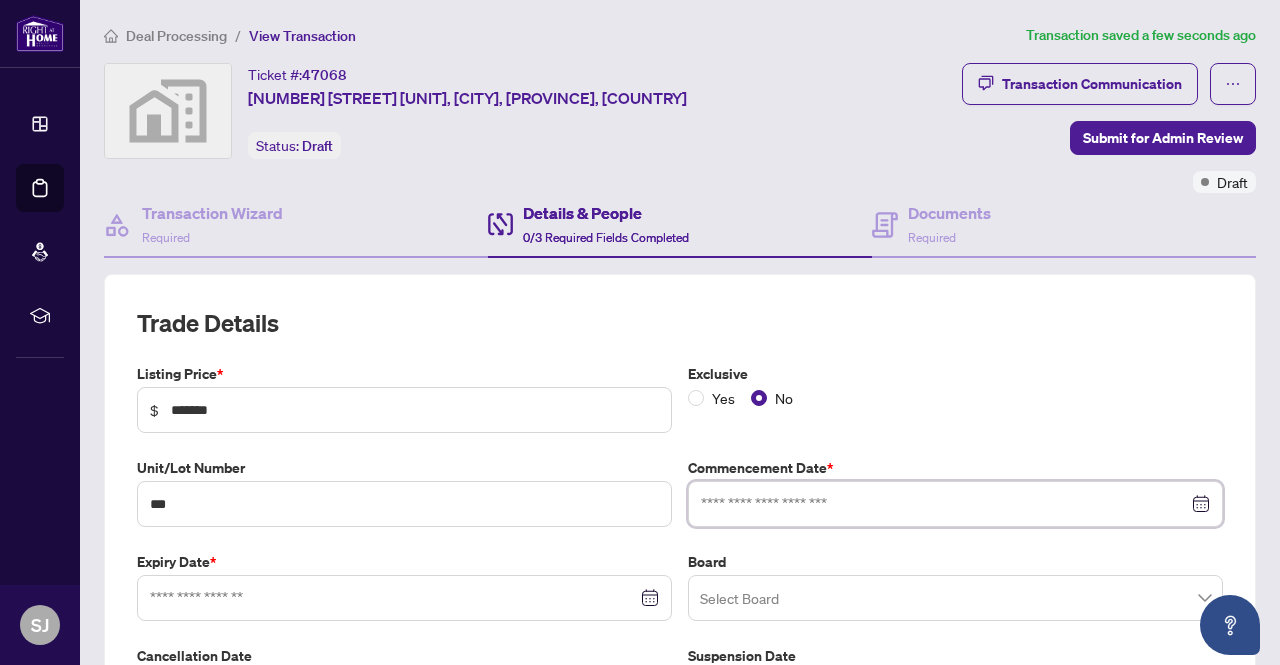 click at bounding box center [944, 504] 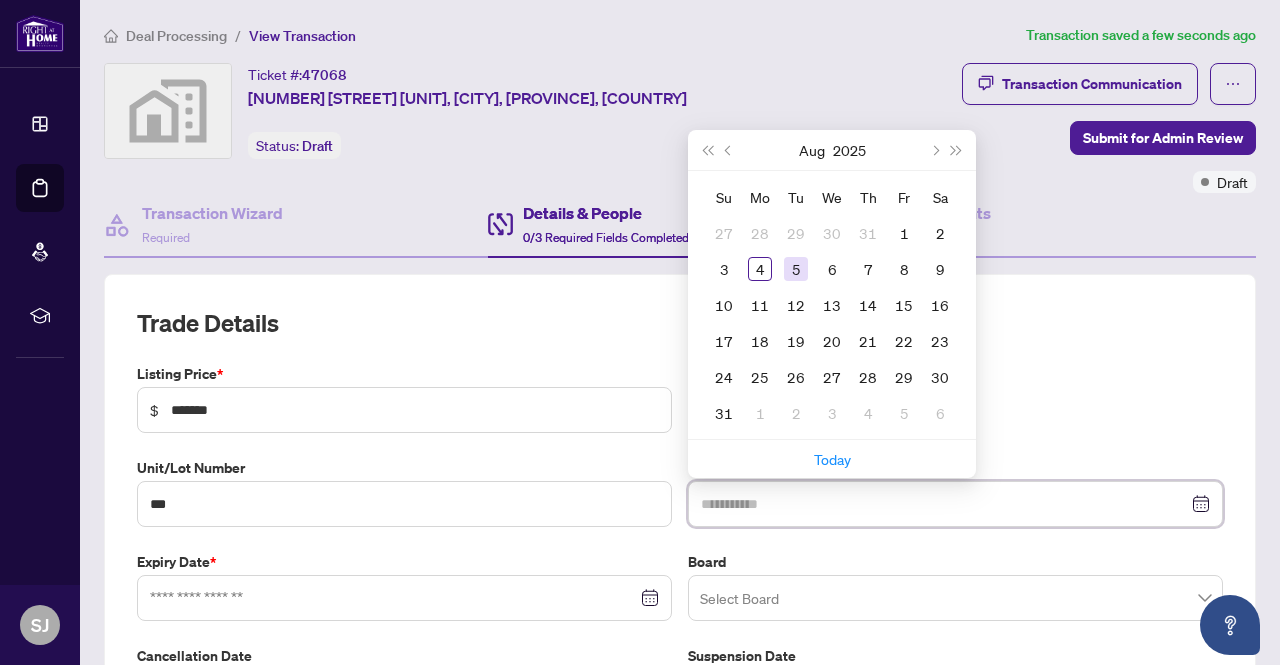 type on "**********" 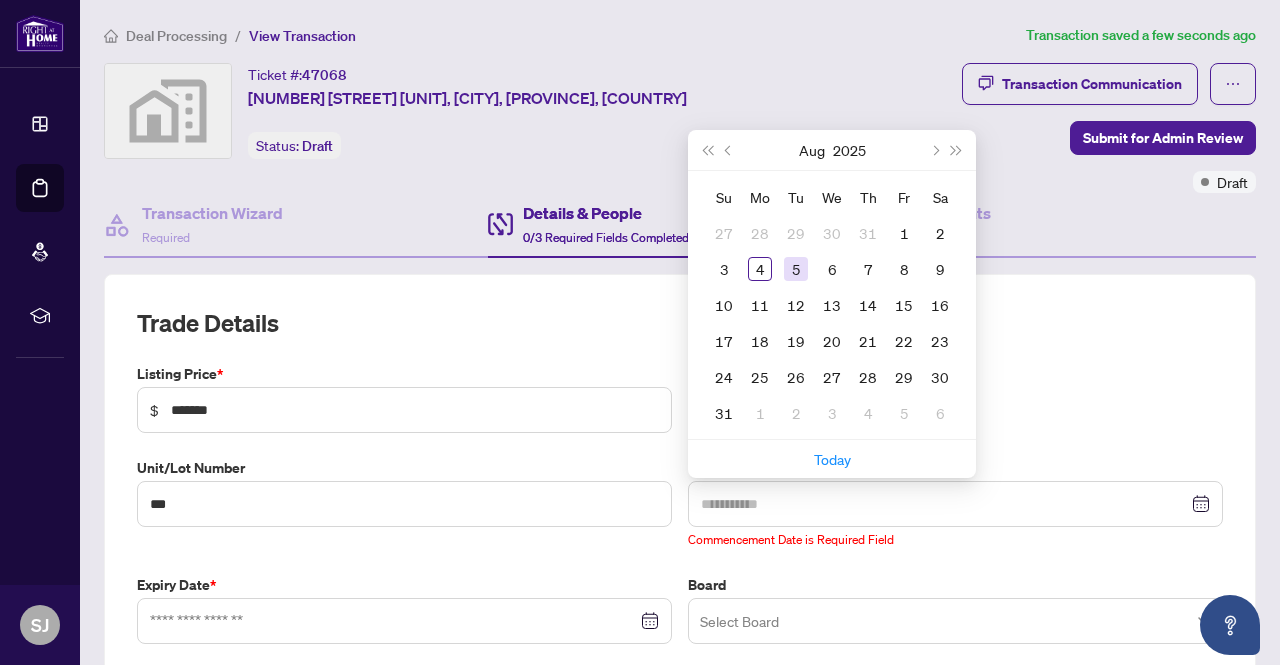 click on "5" at bounding box center (796, 269) 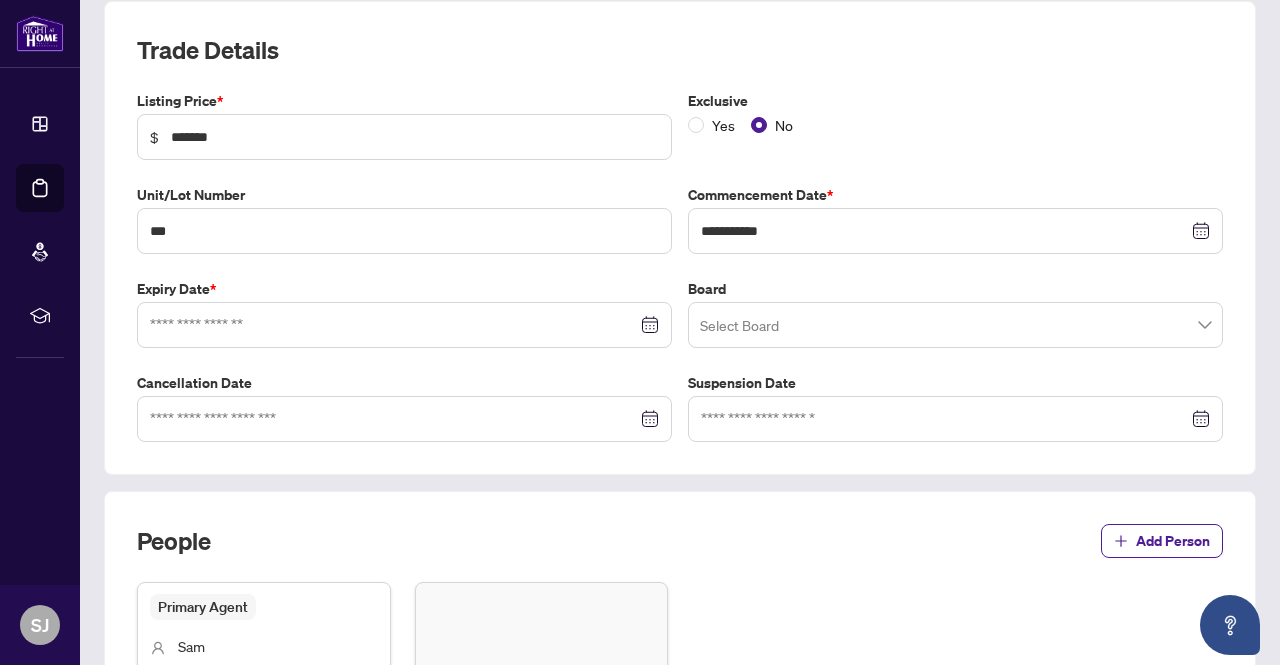 scroll, scrollTop: 310, scrollLeft: 0, axis: vertical 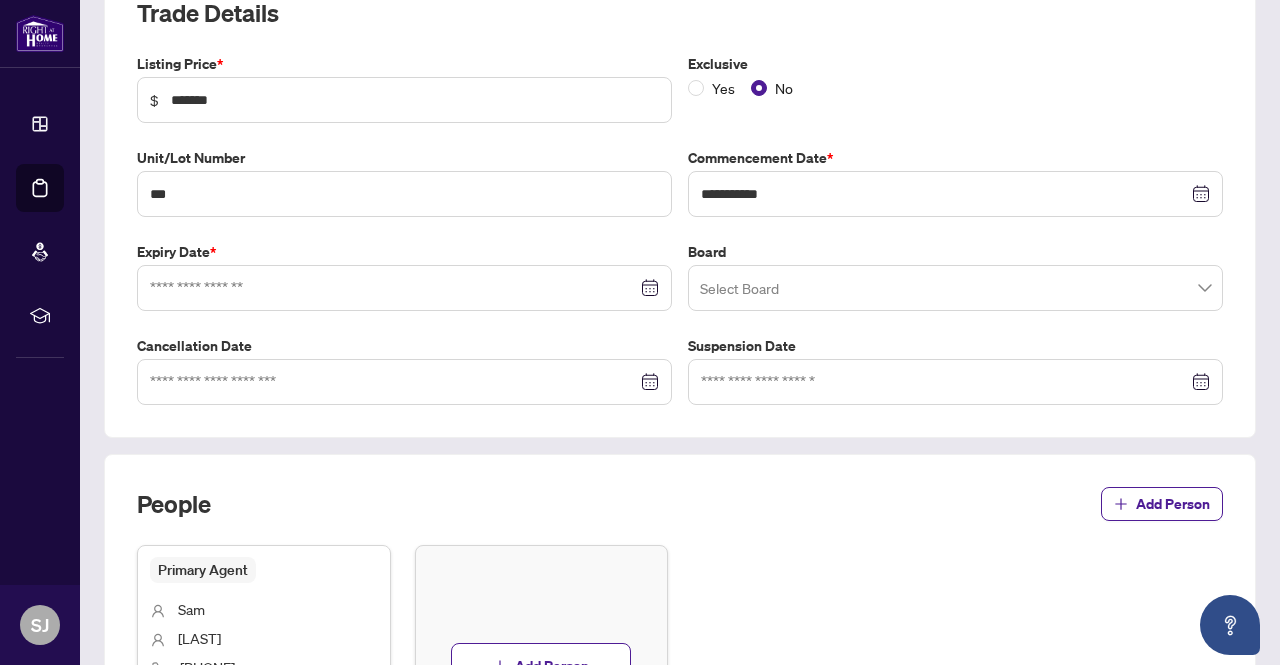 click at bounding box center (404, 288) 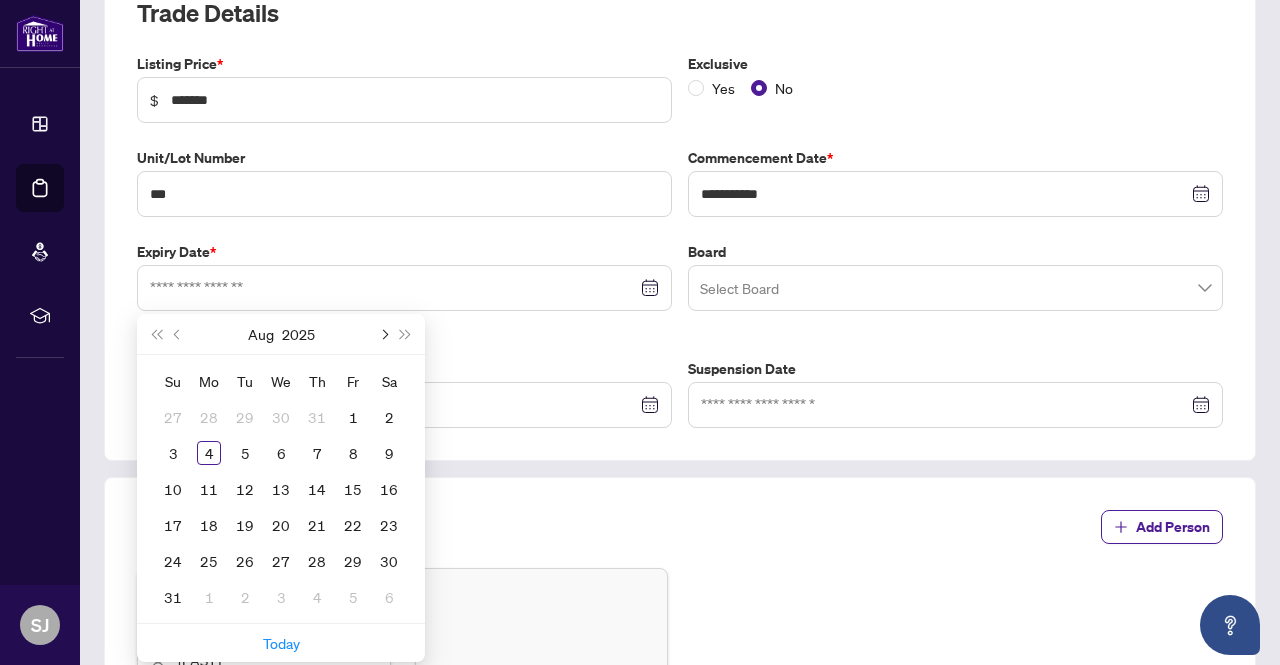 click at bounding box center [383, 334] 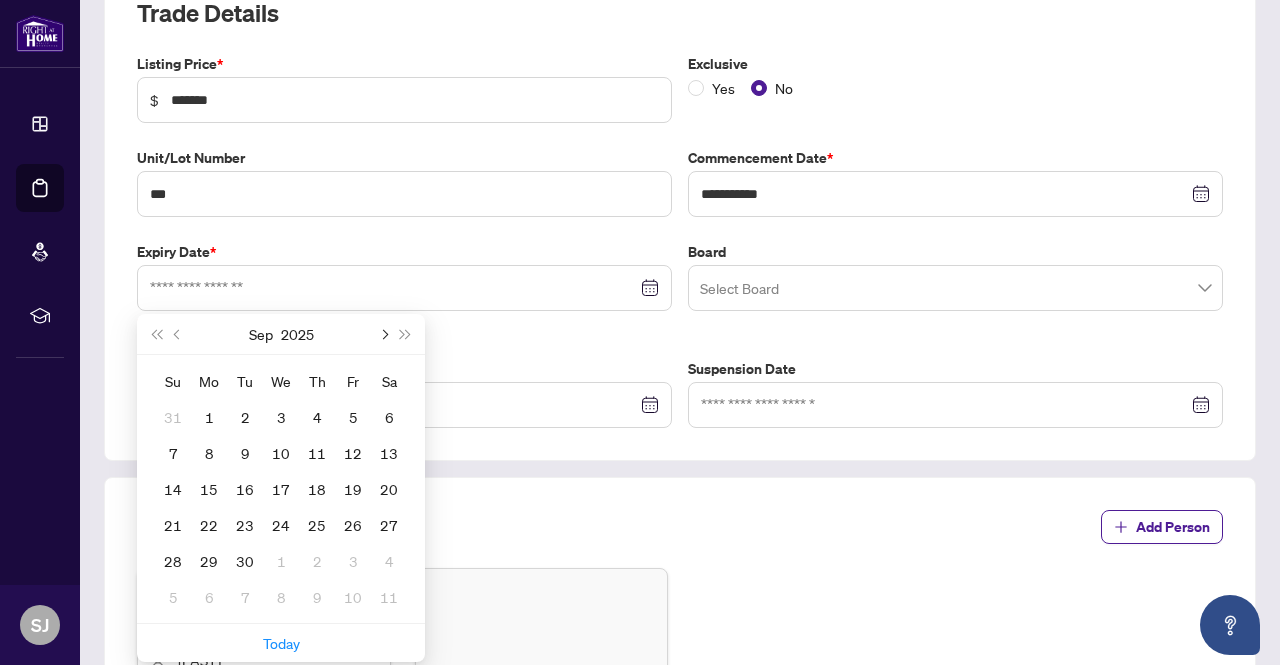 click at bounding box center (383, 334) 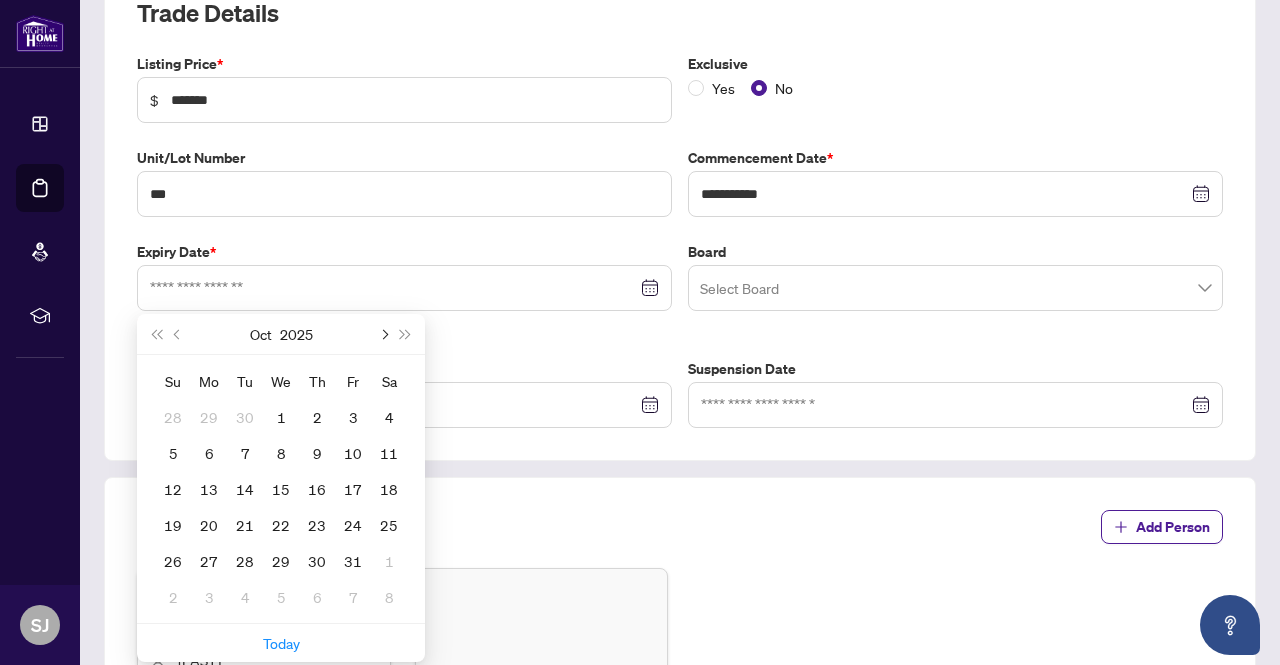 click at bounding box center [383, 334] 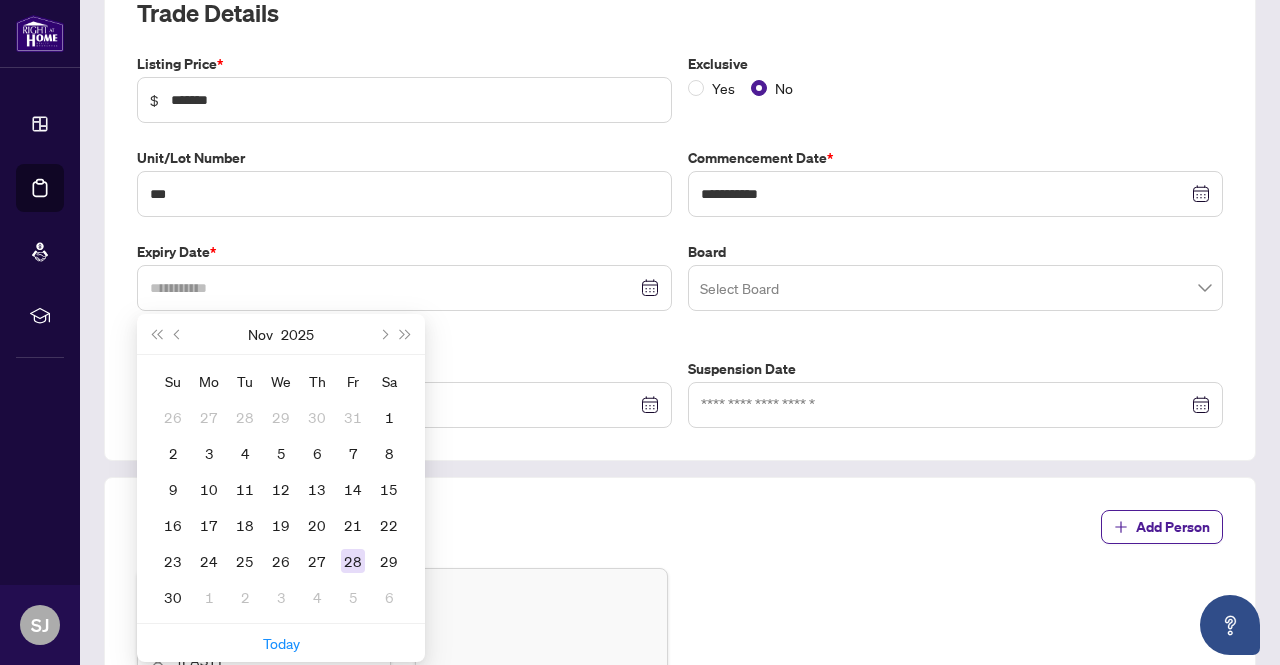 type on "**********" 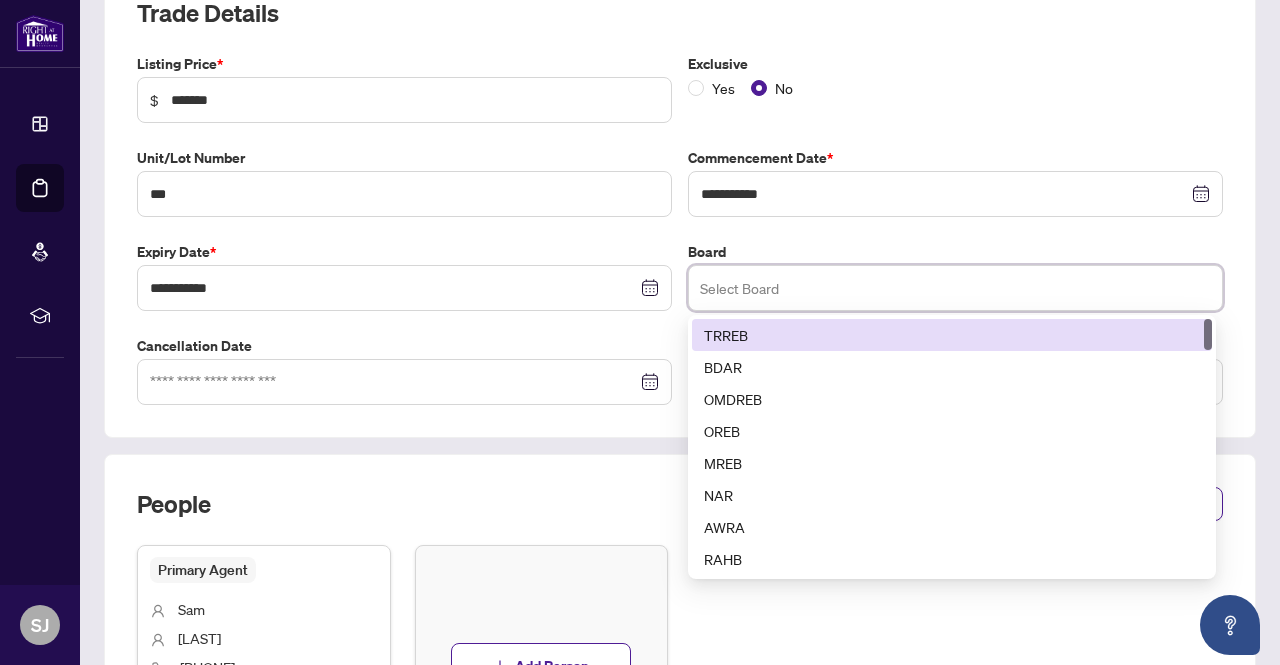 click at bounding box center (955, 288) 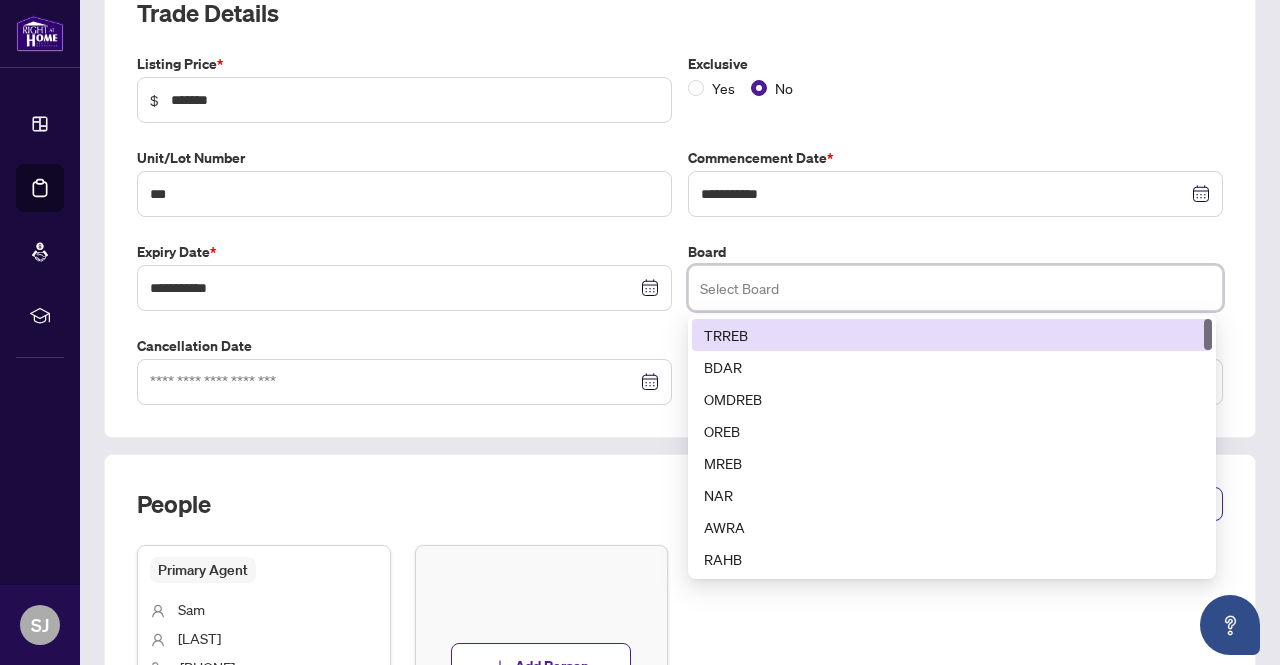 click on "TRREB" at bounding box center (952, 335) 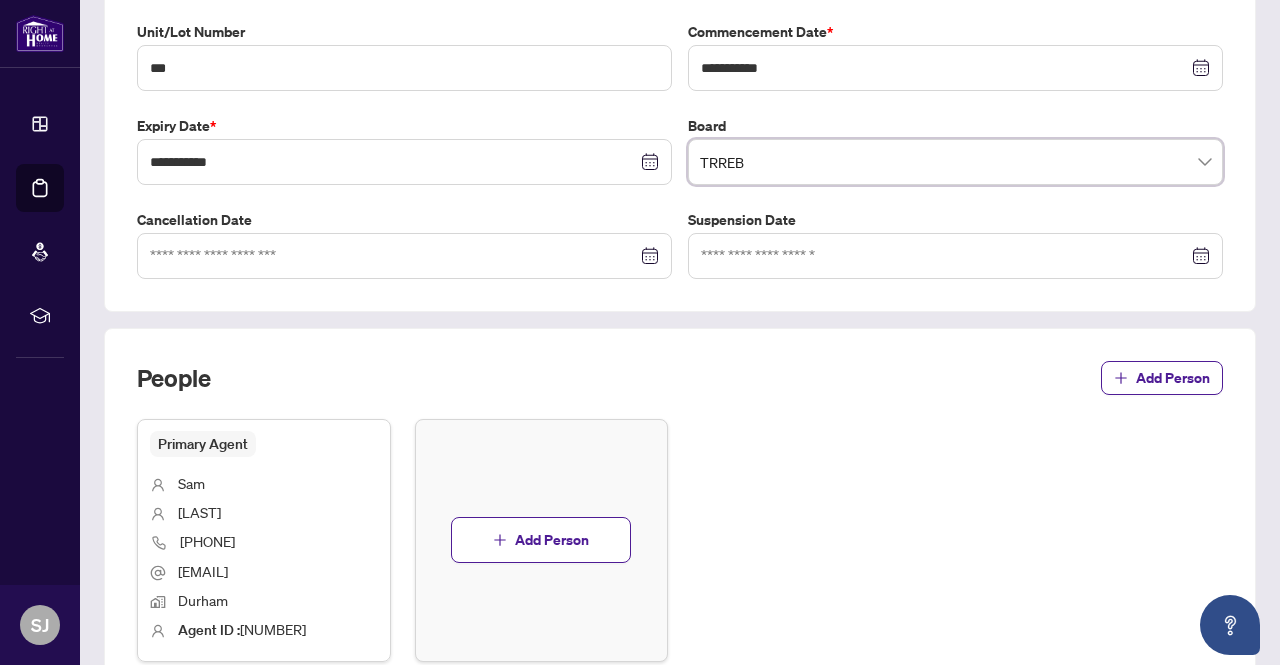 scroll, scrollTop: 437, scrollLeft: 0, axis: vertical 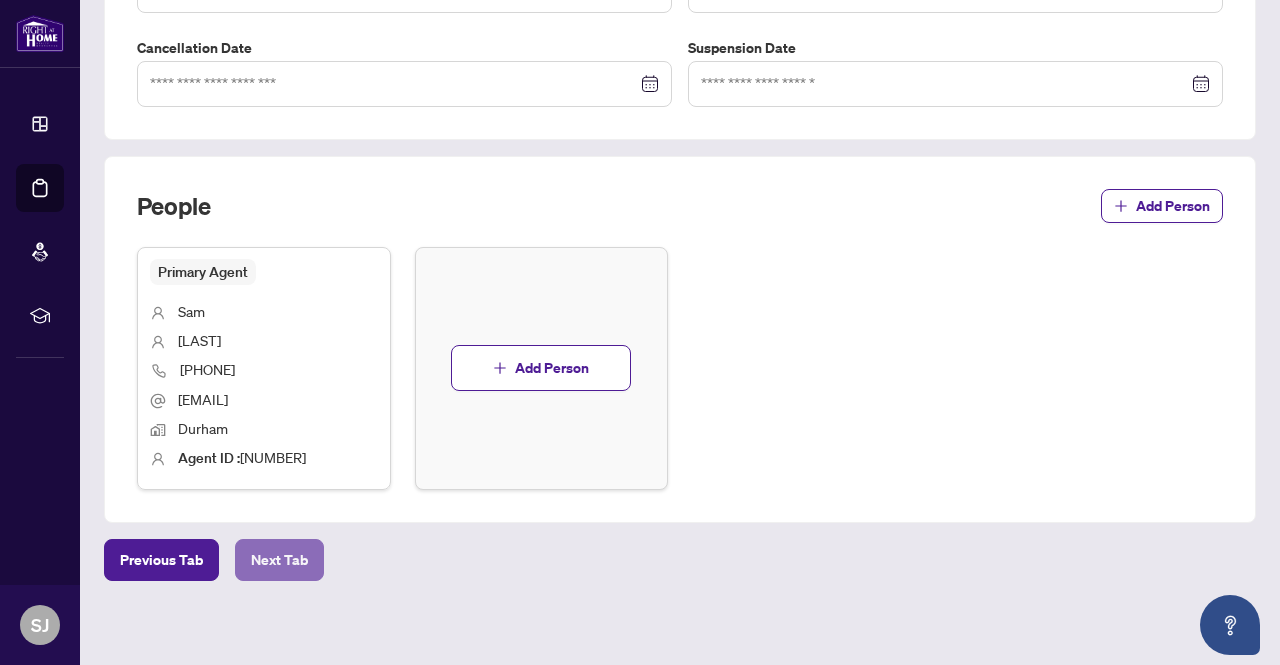 click on "Next Tab" at bounding box center (279, 560) 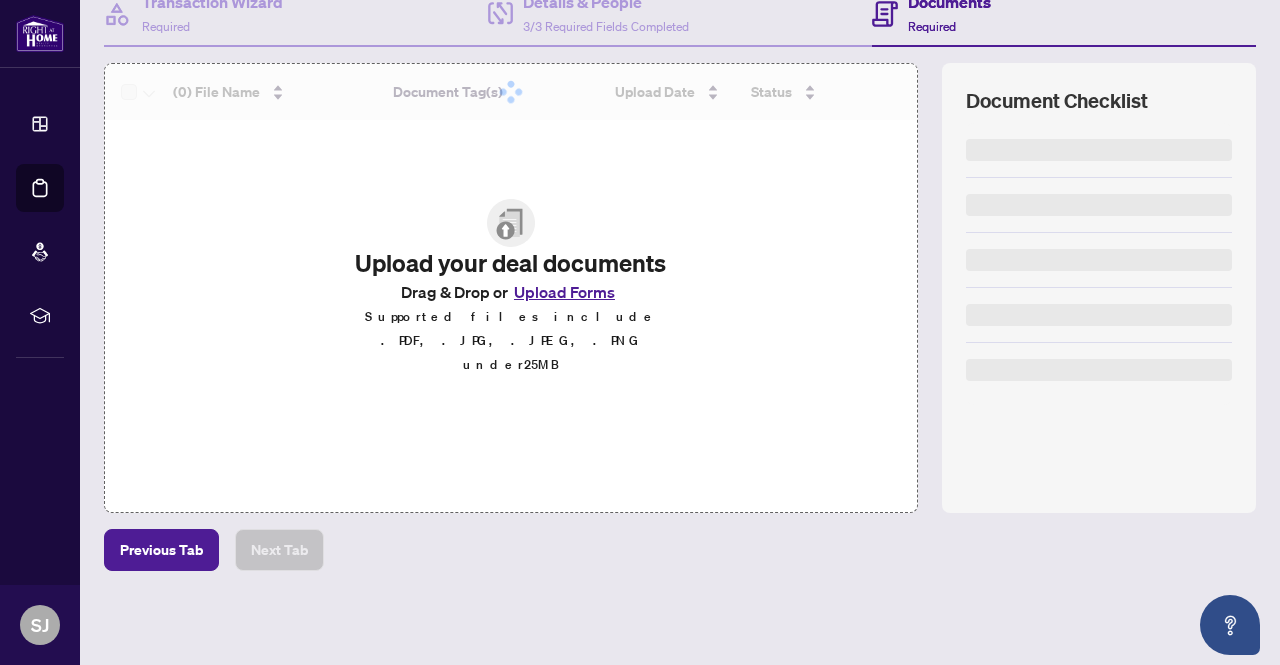 scroll, scrollTop: 0, scrollLeft: 0, axis: both 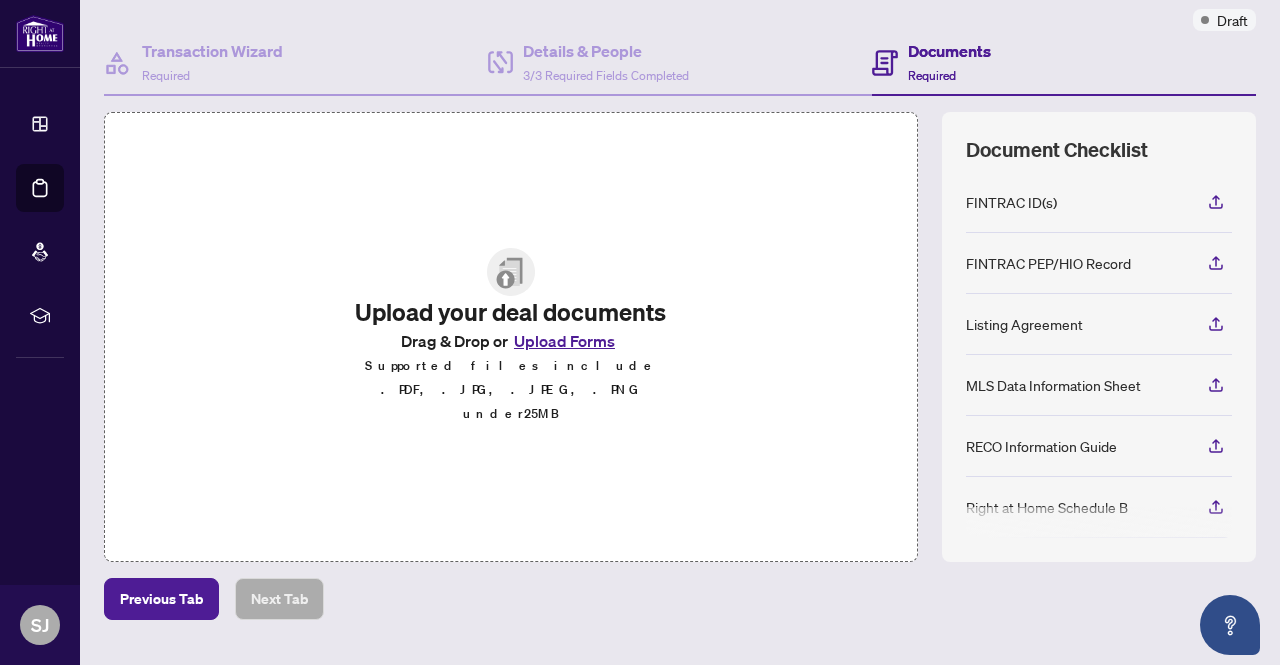 click on "Listing Agreement" at bounding box center (1024, 324) 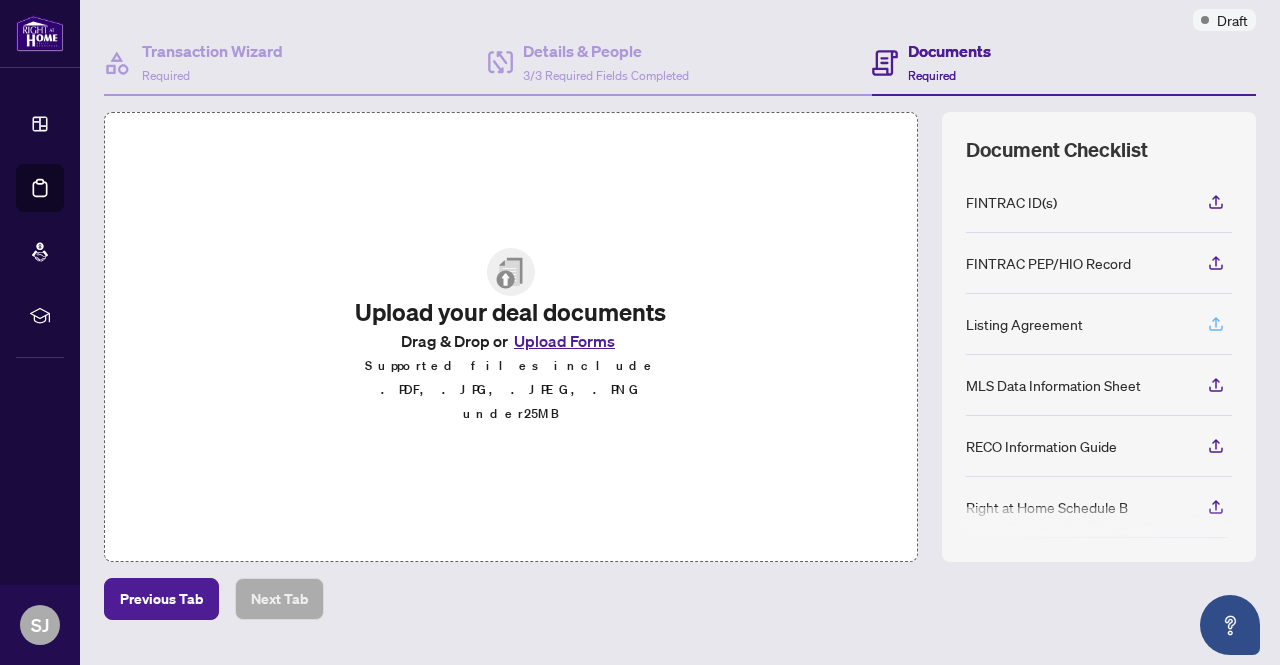 click 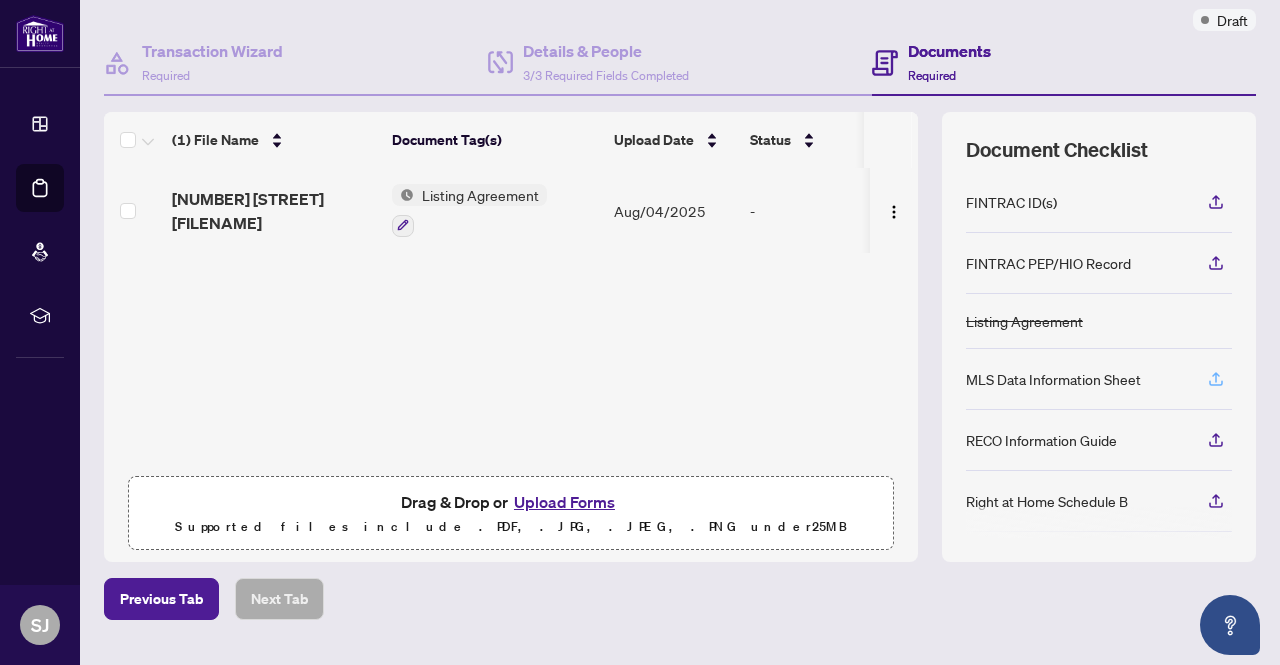 click 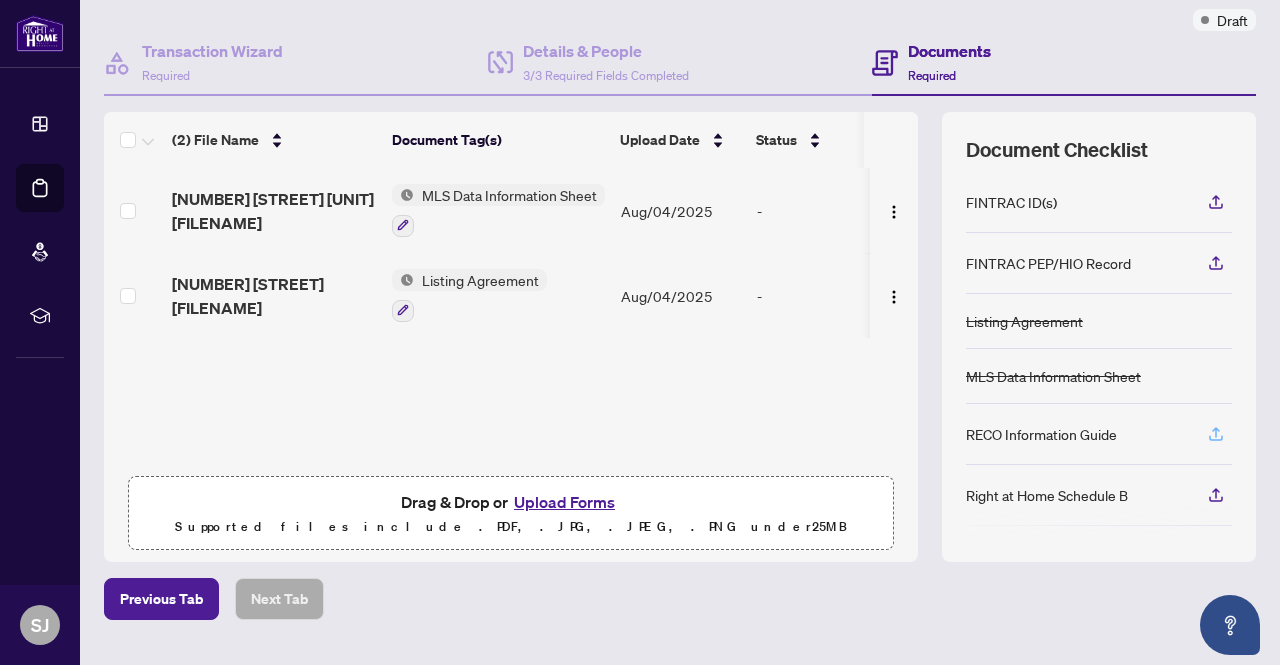 click 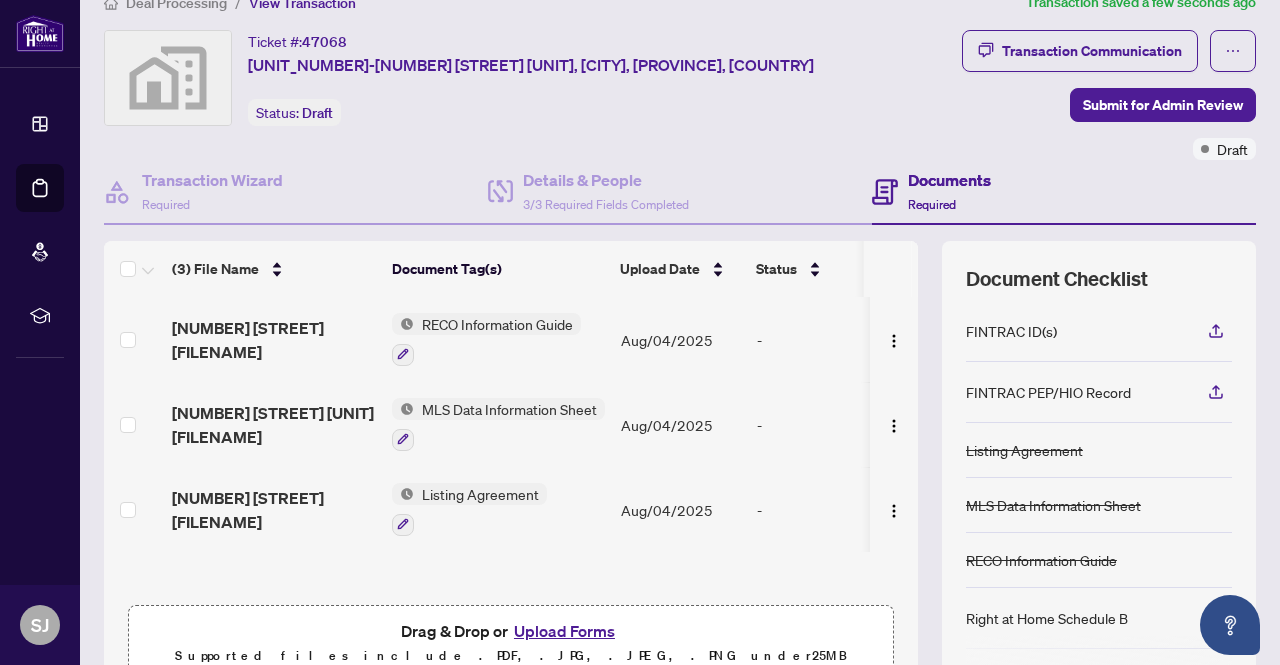scroll, scrollTop: 0, scrollLeft: 0, axis: both 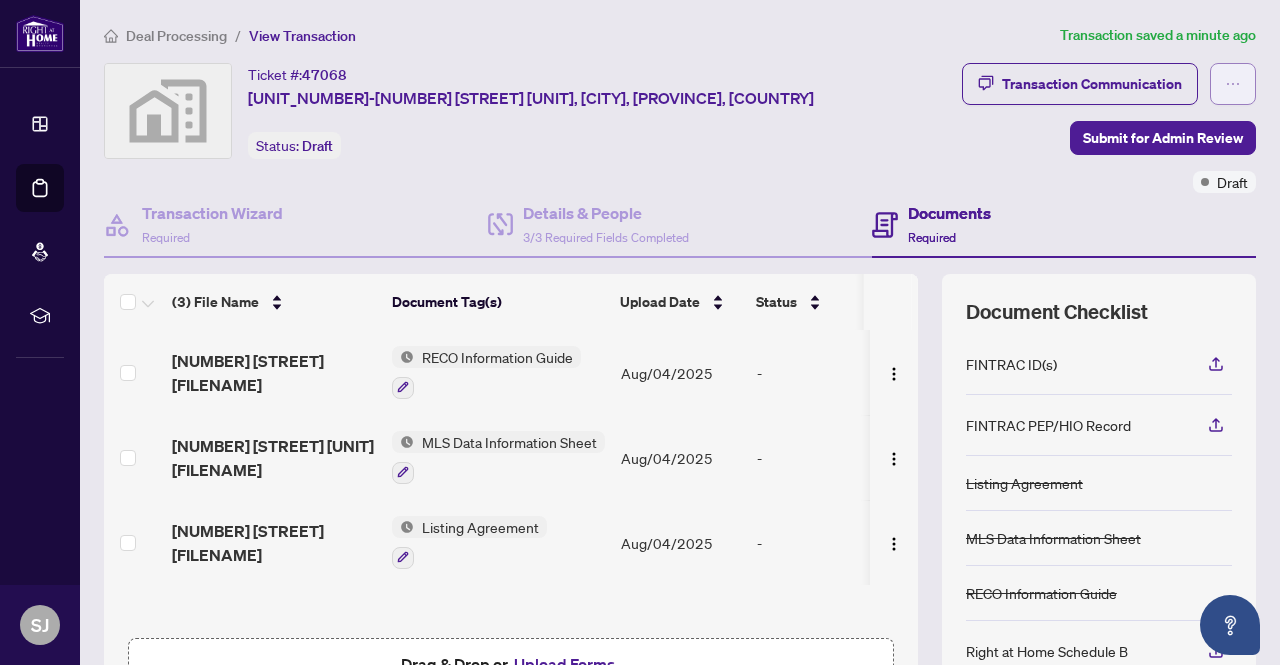click 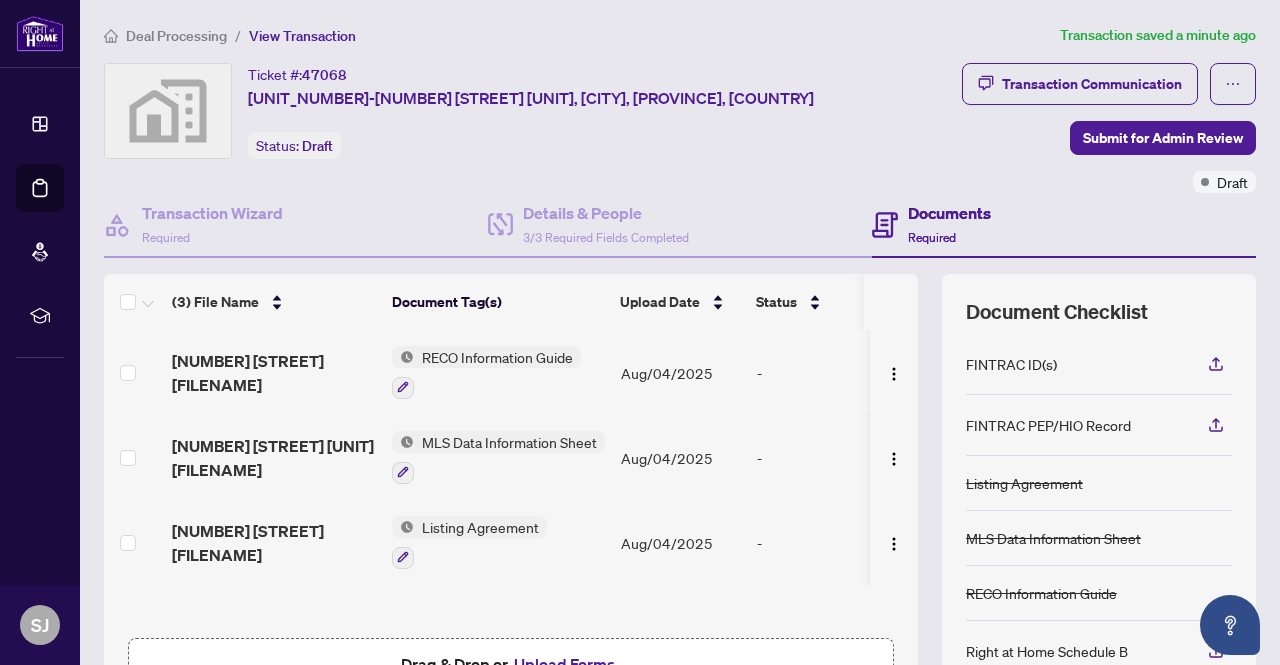 click on "Transaction Communication Submit for Admin Review Draft" at bounding box center (1074, 128) 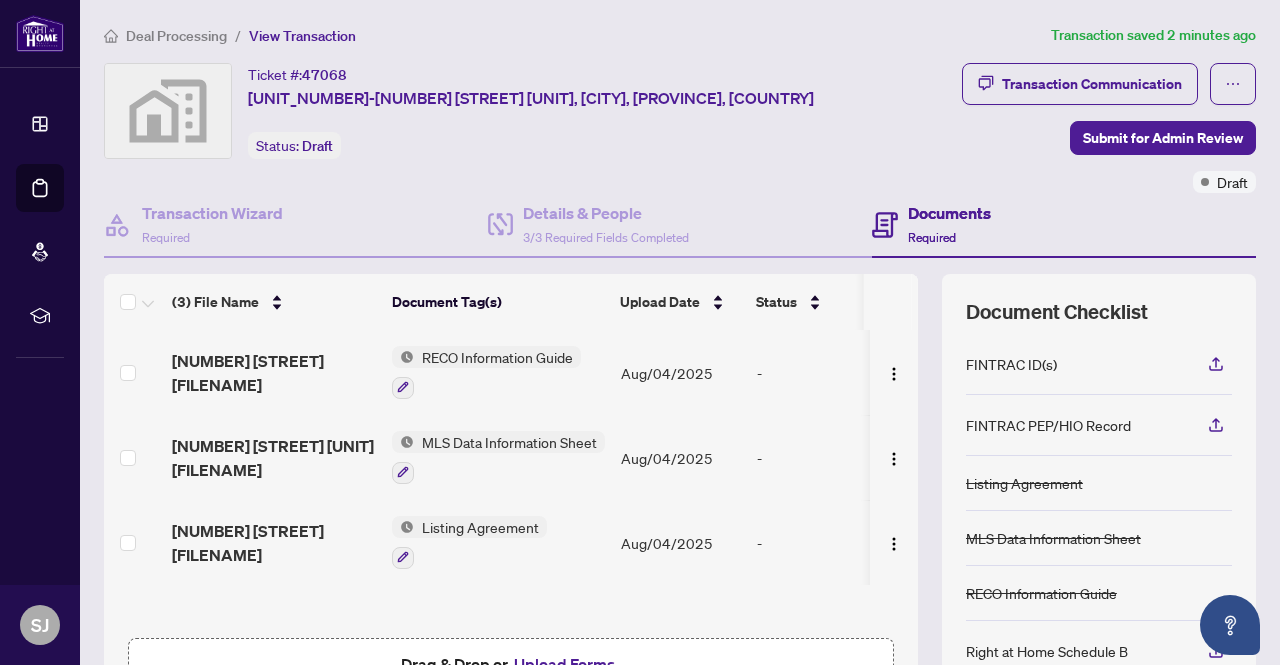 scroll, scrollTop: 207, scrollLeft: 0, axis: vertical 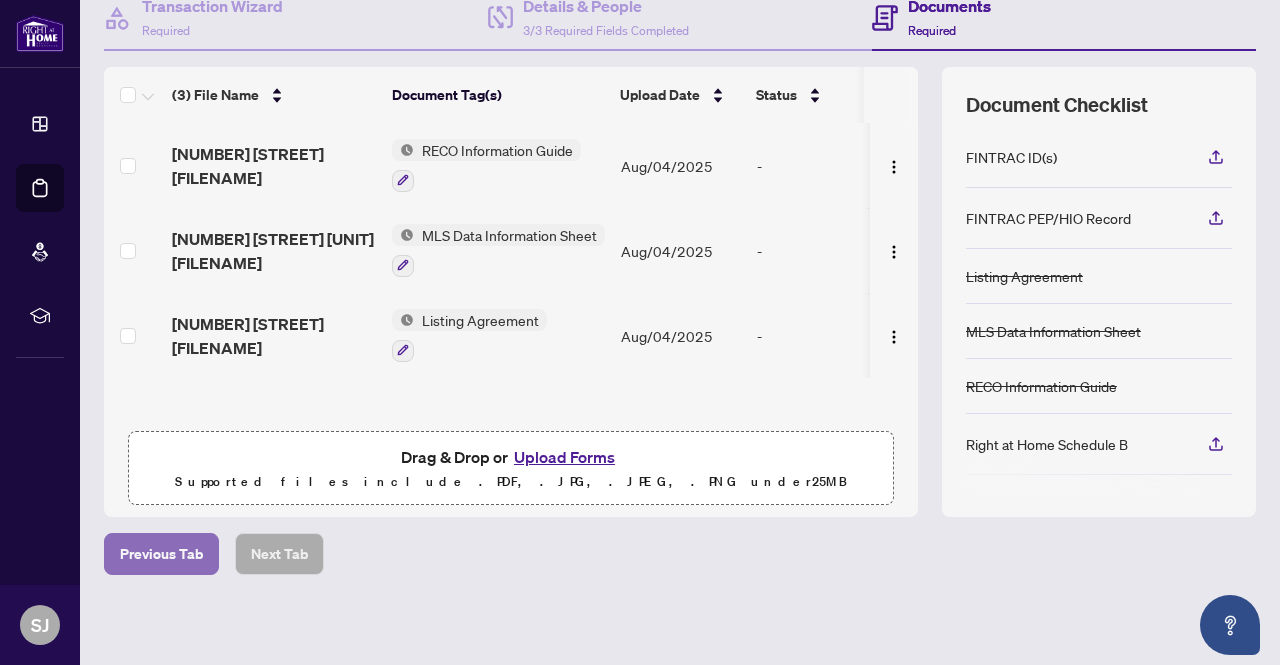 click on "Previous Tab" at bounding box center (161, 554) 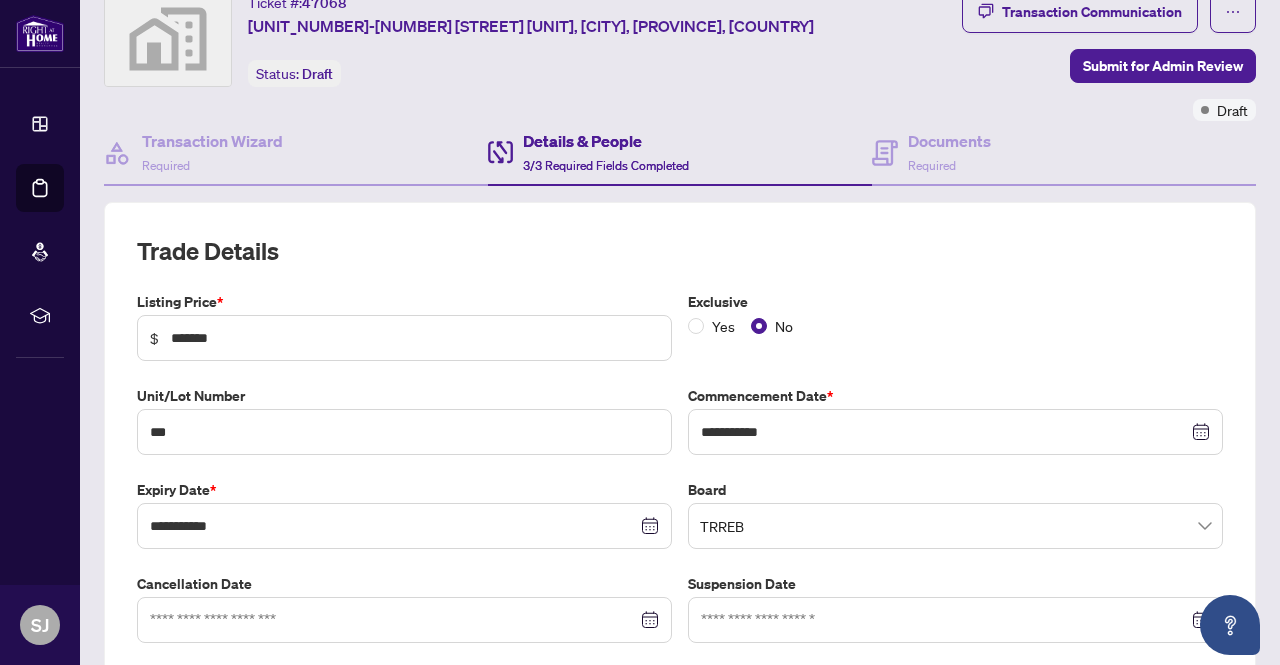 scroll, scrollTop: 0, scrollLeft: 0, axis: both 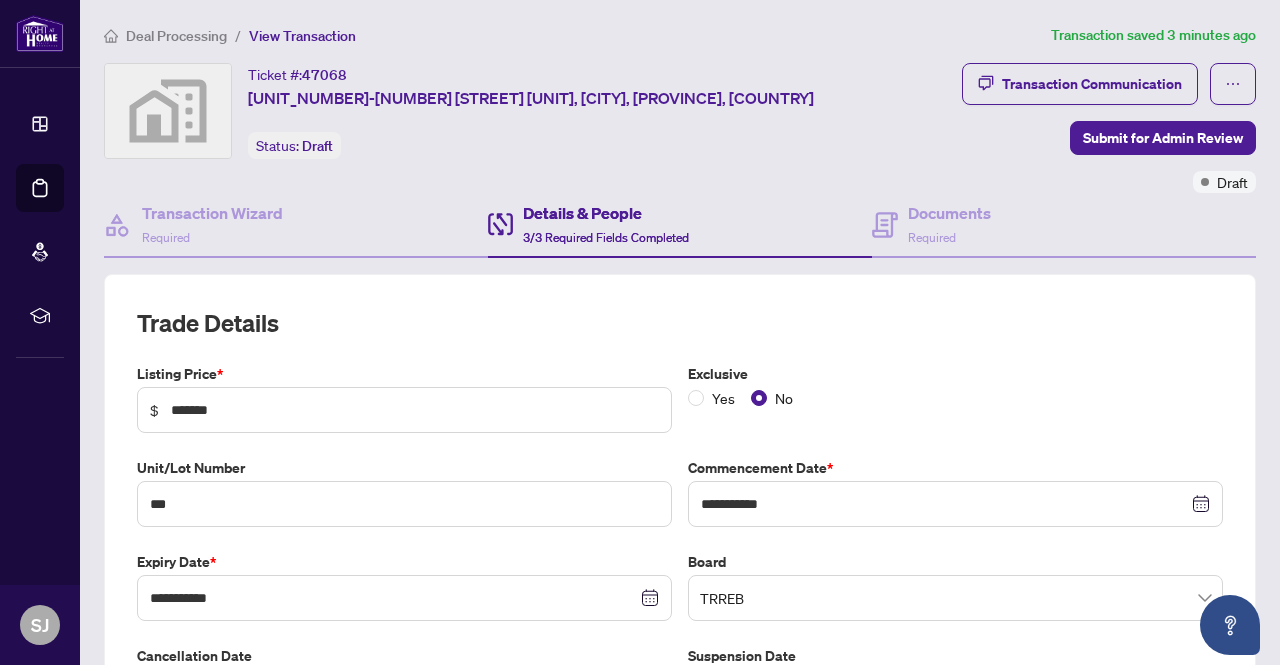click on "Transaction saved   [TIME_AGO]" at bounding box center [1153, 35] 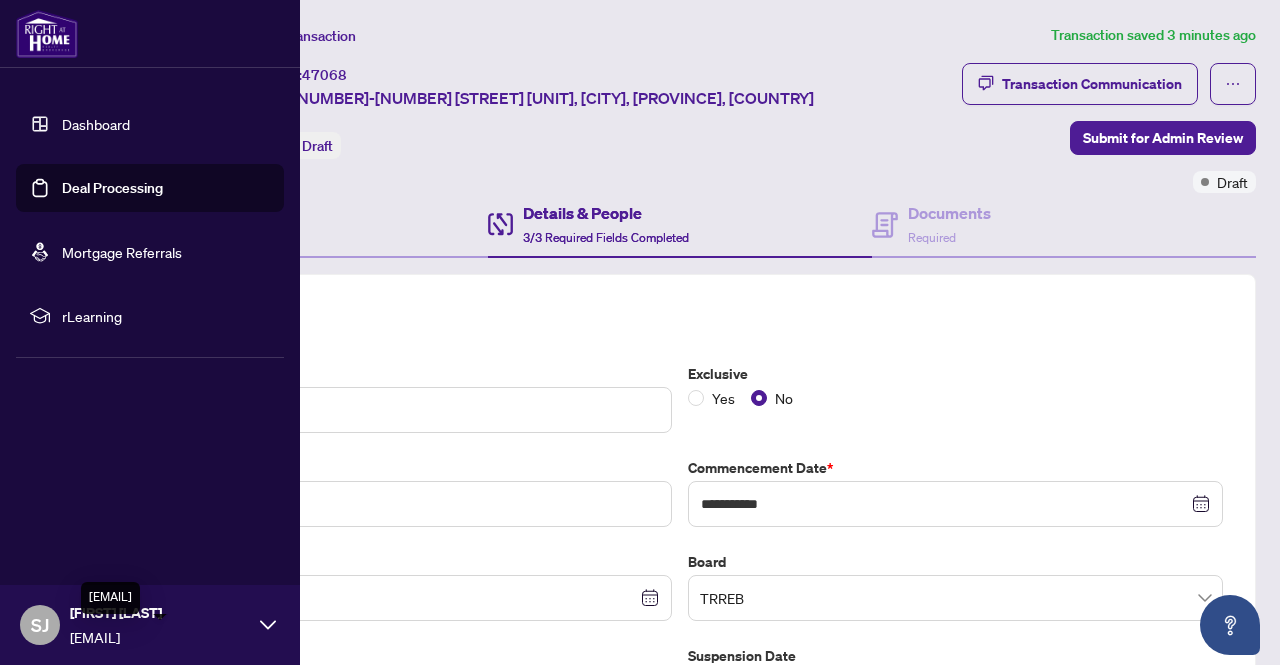 click on "[EMAIL]" at bounding box center [160, 637] 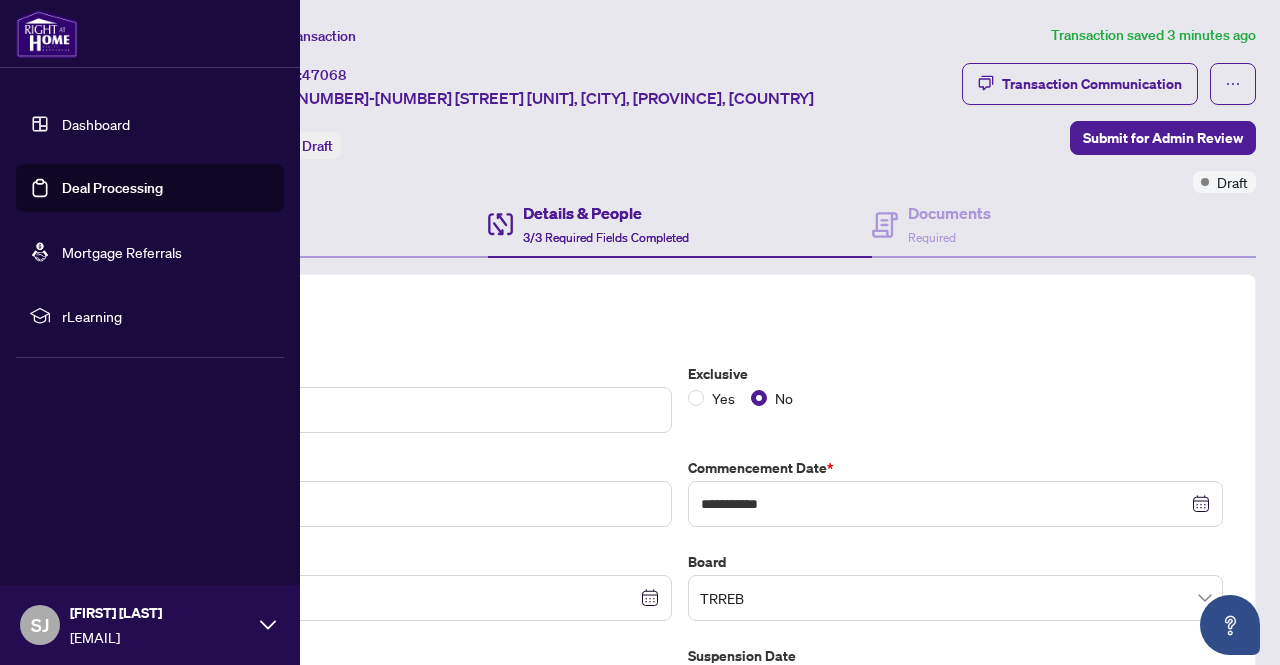 click on "SJ" at bounding box center (40, 625) 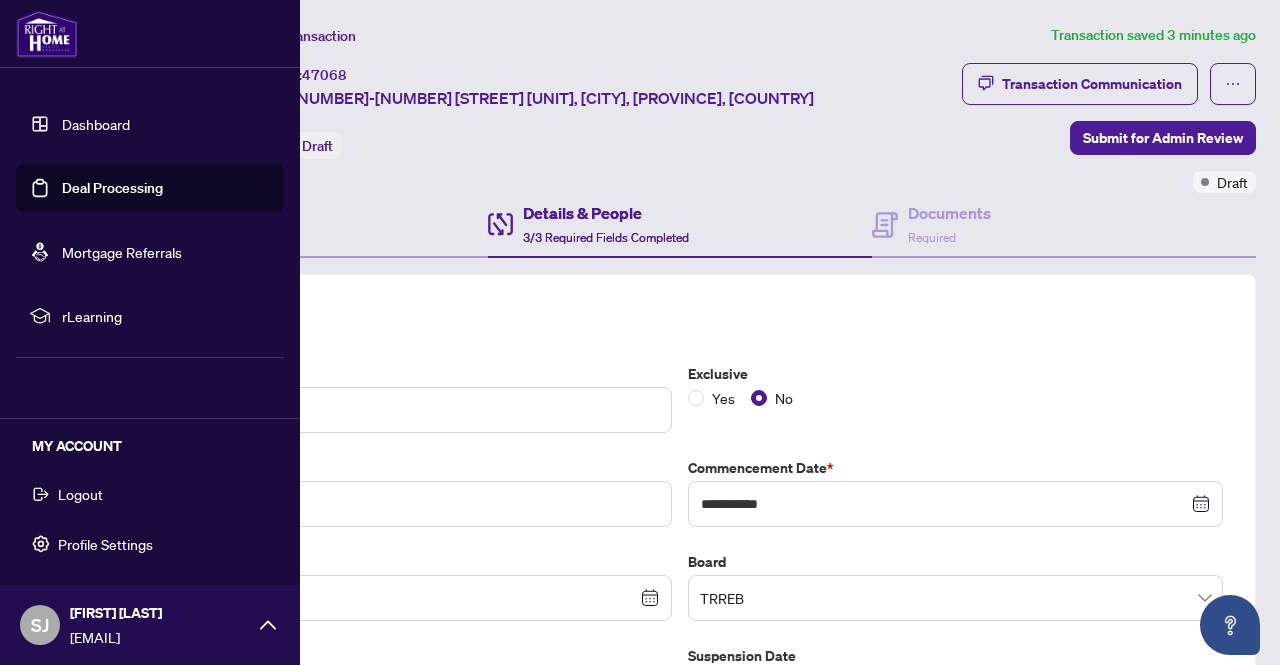 click on "Logout" at bounding box center [80, 494] 